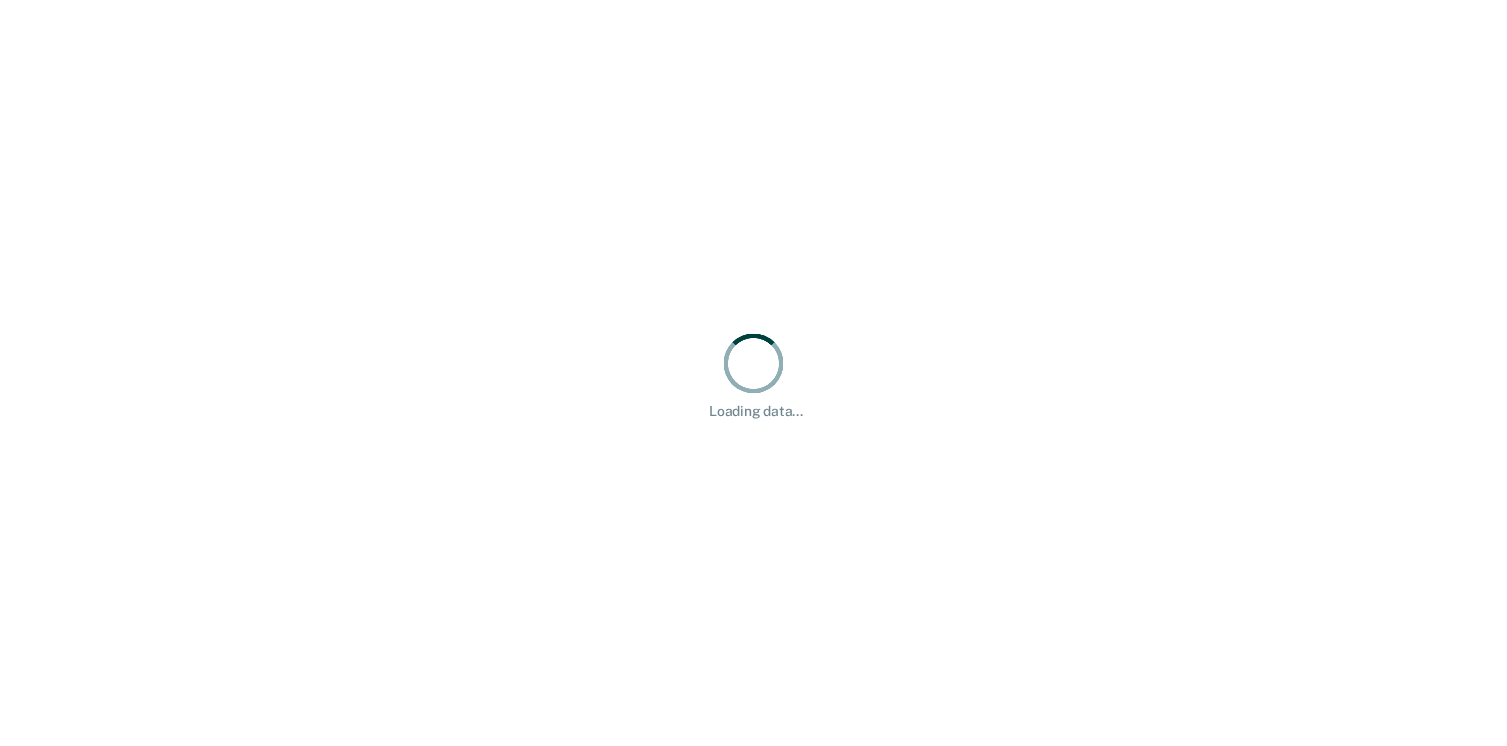 scroll, scrollTop: 0, scrollLeft: 0, axis: both 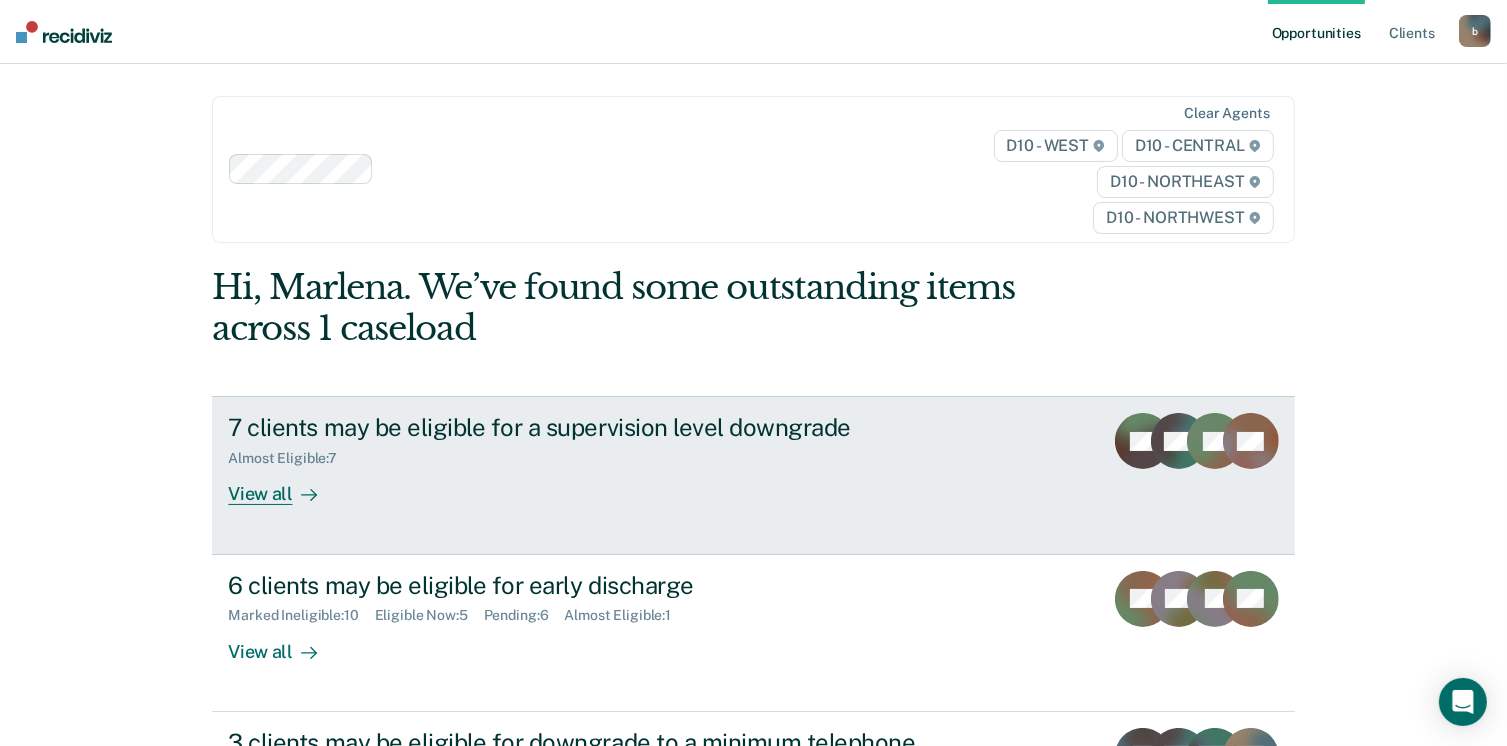click on "View all" at bounding box center [284, 486] 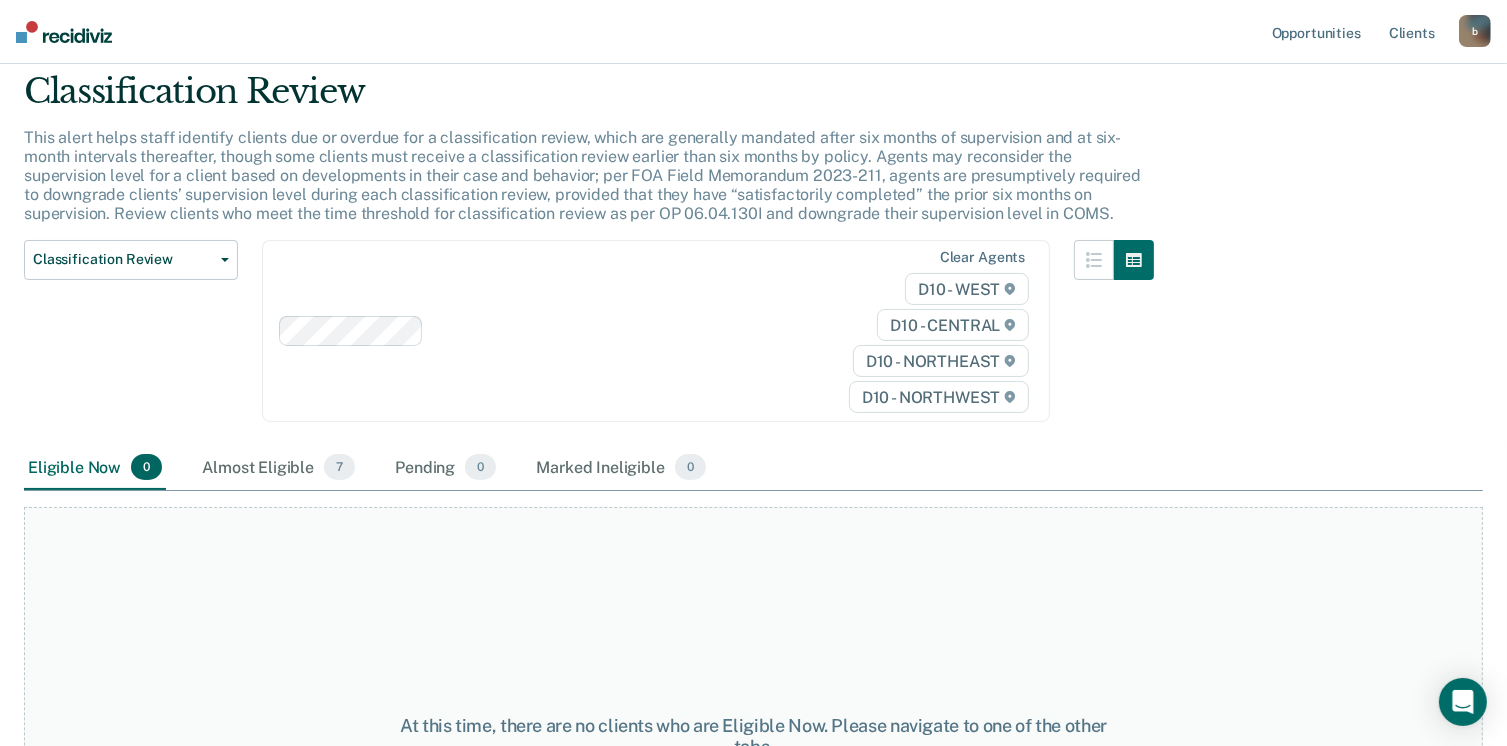 scroll, scrollTop: 282, scrollLeft: 0, axis: vertical 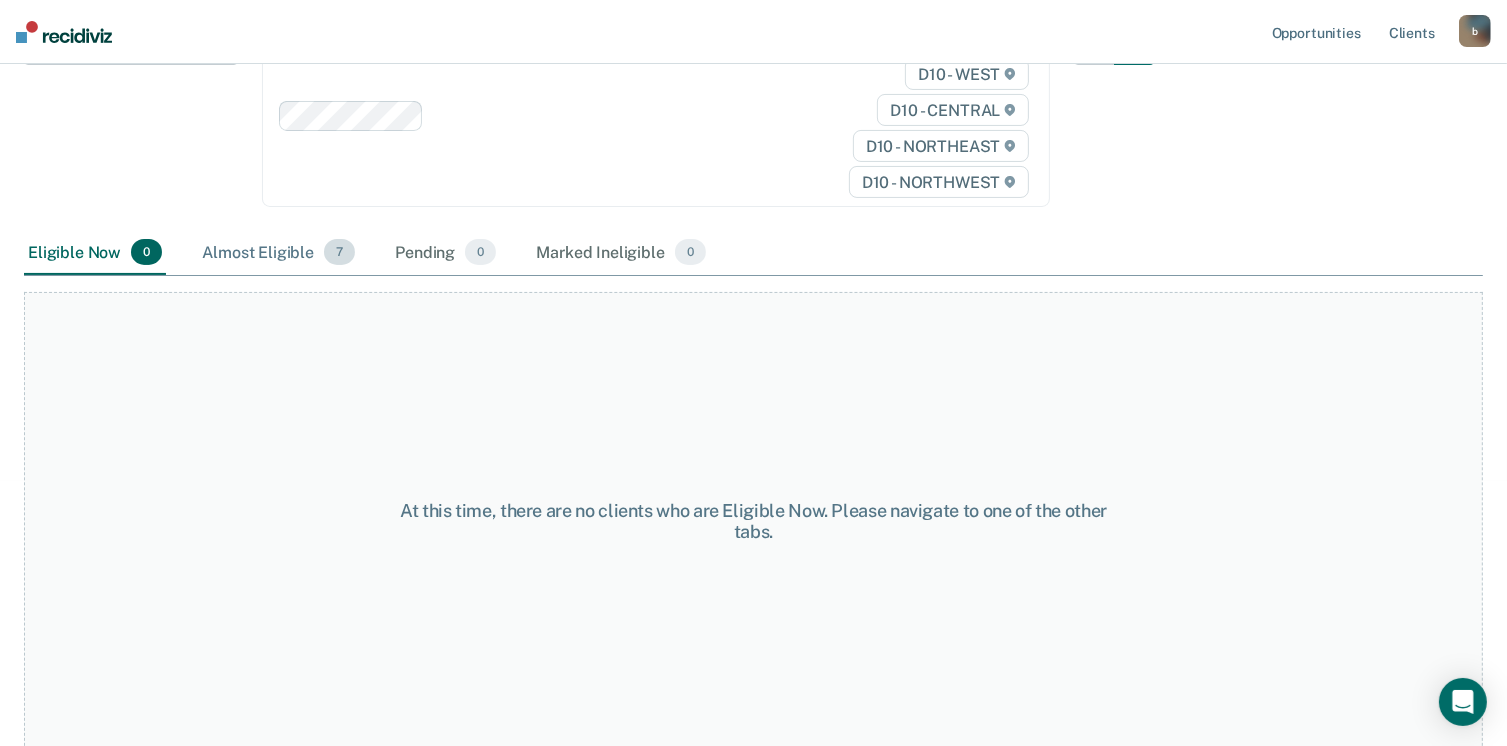 click on "Almost Eligible 7" at bounding box center [278, 253] 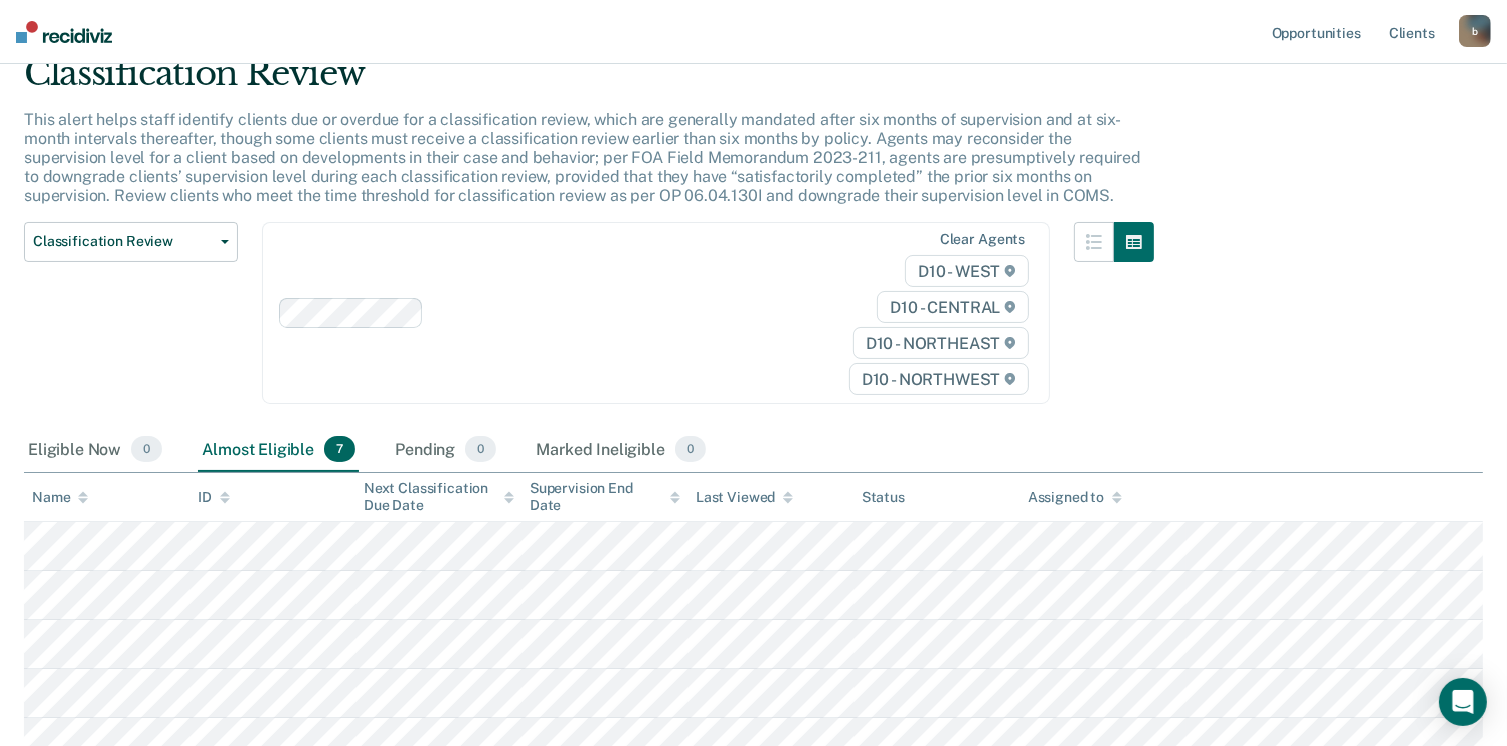 scroll, scrollTop: 82, scrollLeft: 0, axis: vertical 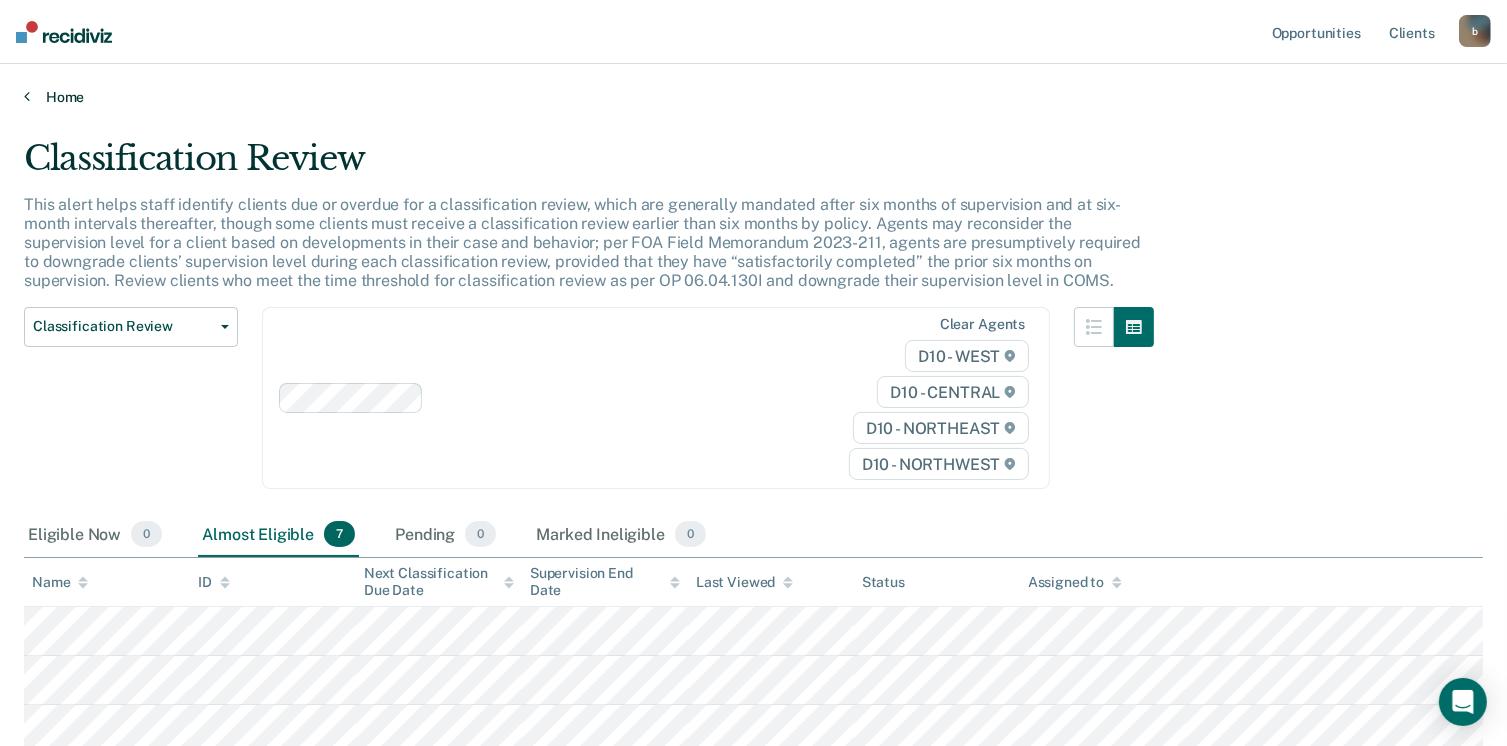 click on "Home" at bounding box center (753, 97) 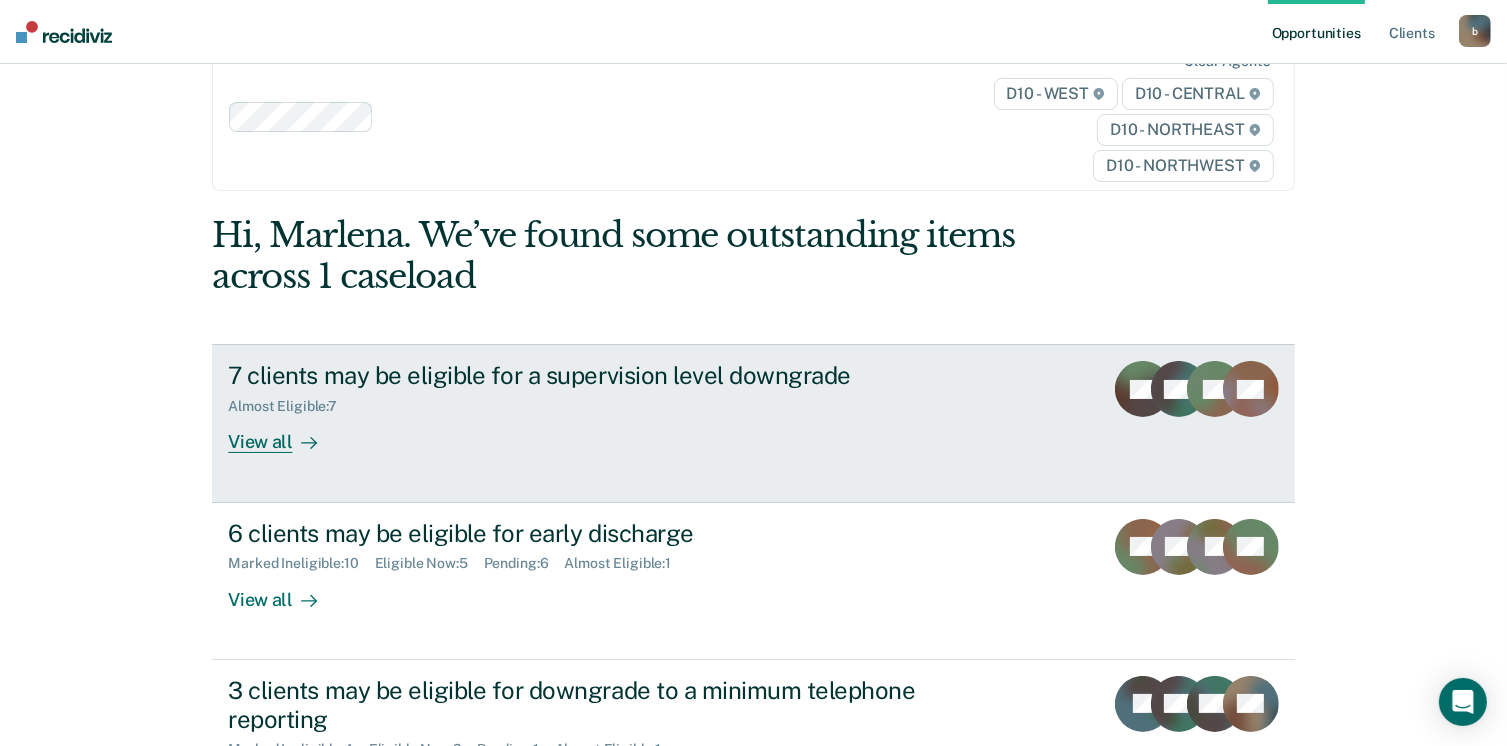 scroll, scrollTop: 100, scrollLeft: 0, axis: vertical 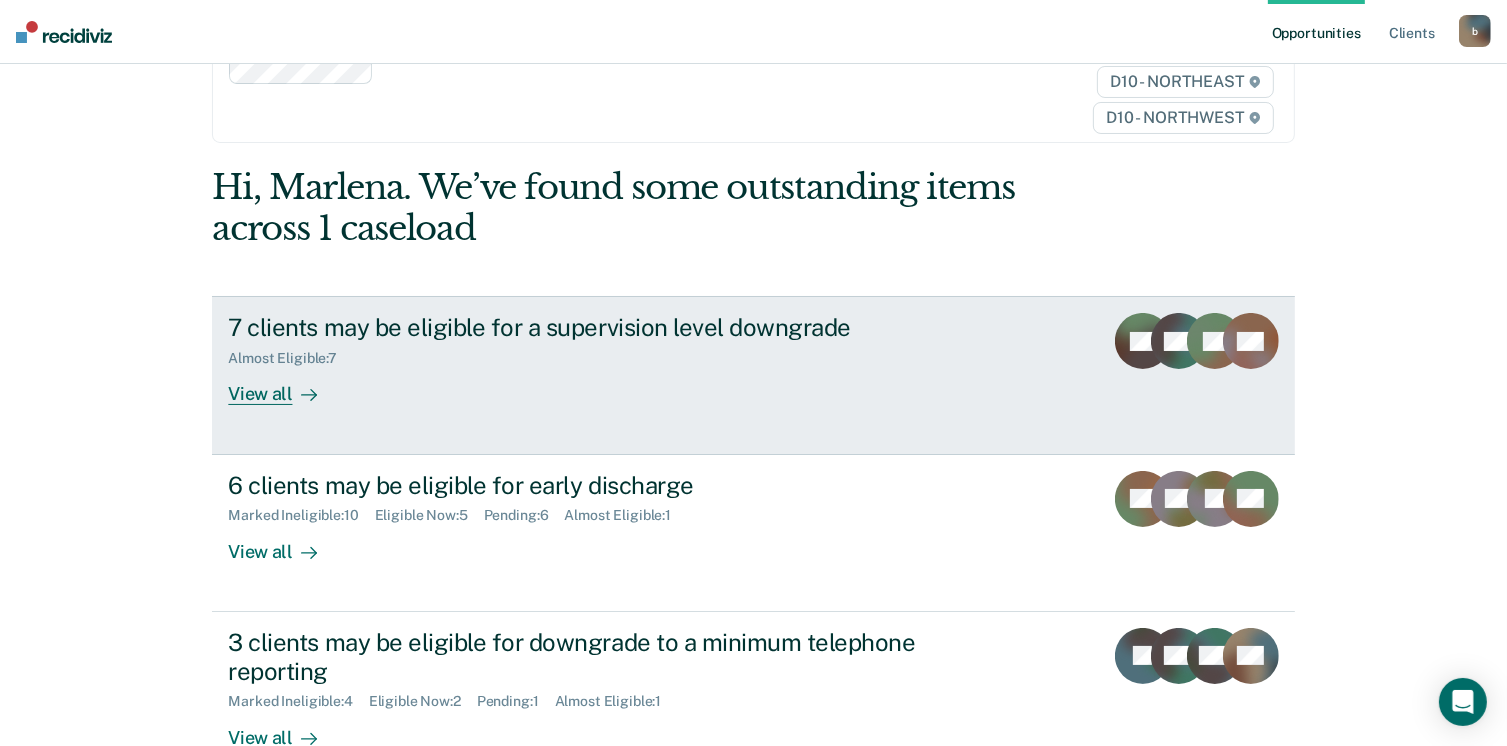 click on "View all" at bounding box center (284, 386) 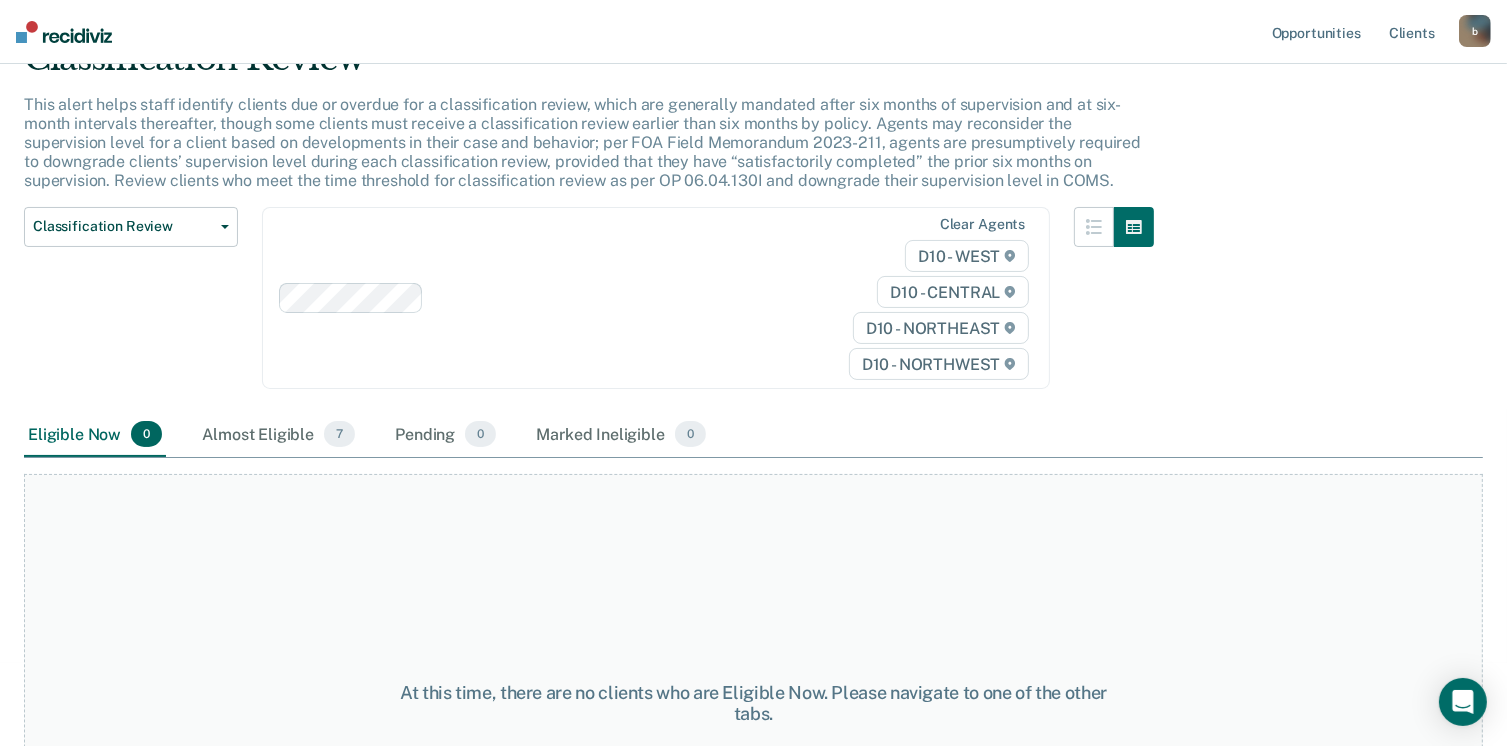 scroll, scrollTop: 0, scrollLeft: 0, axis: both 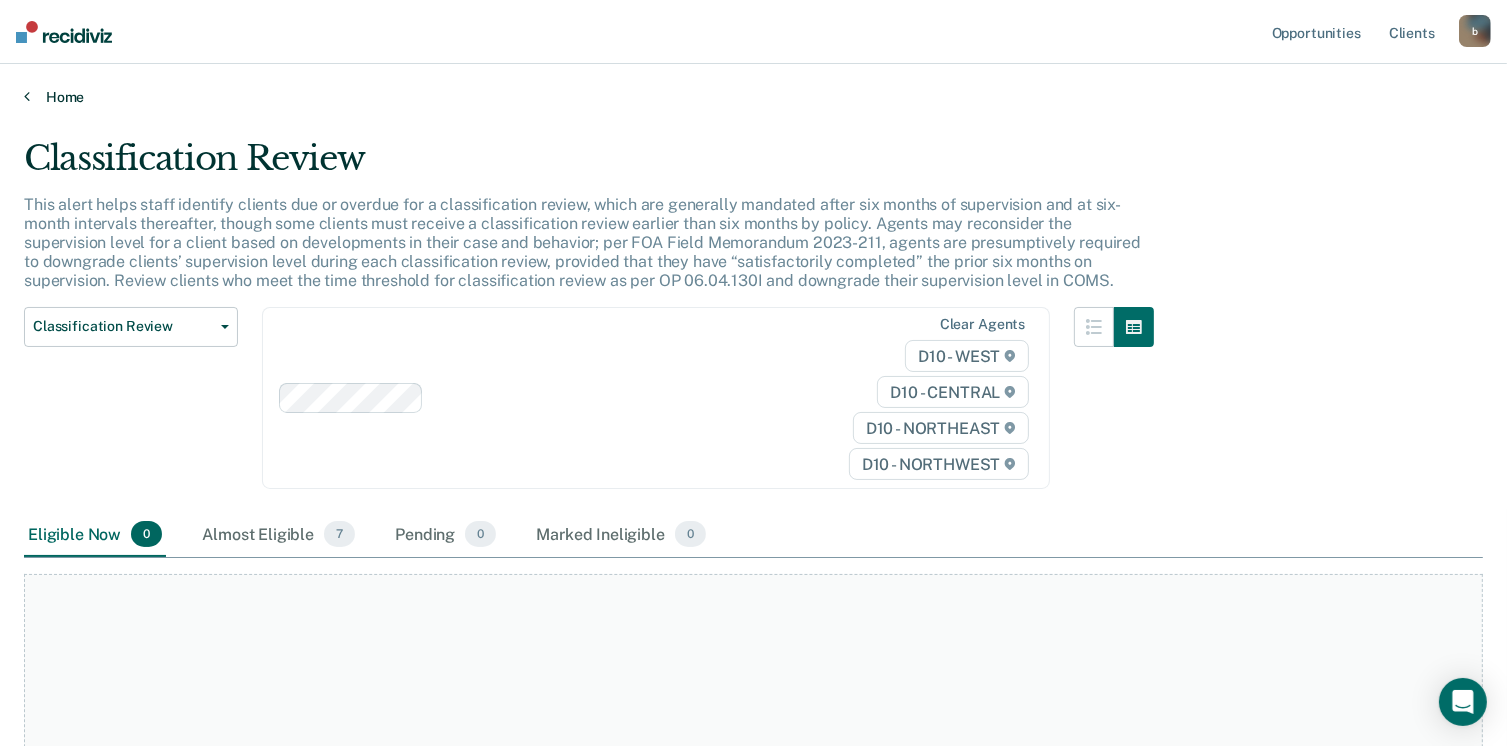 click on "Home" at bounding box center (753, 97) 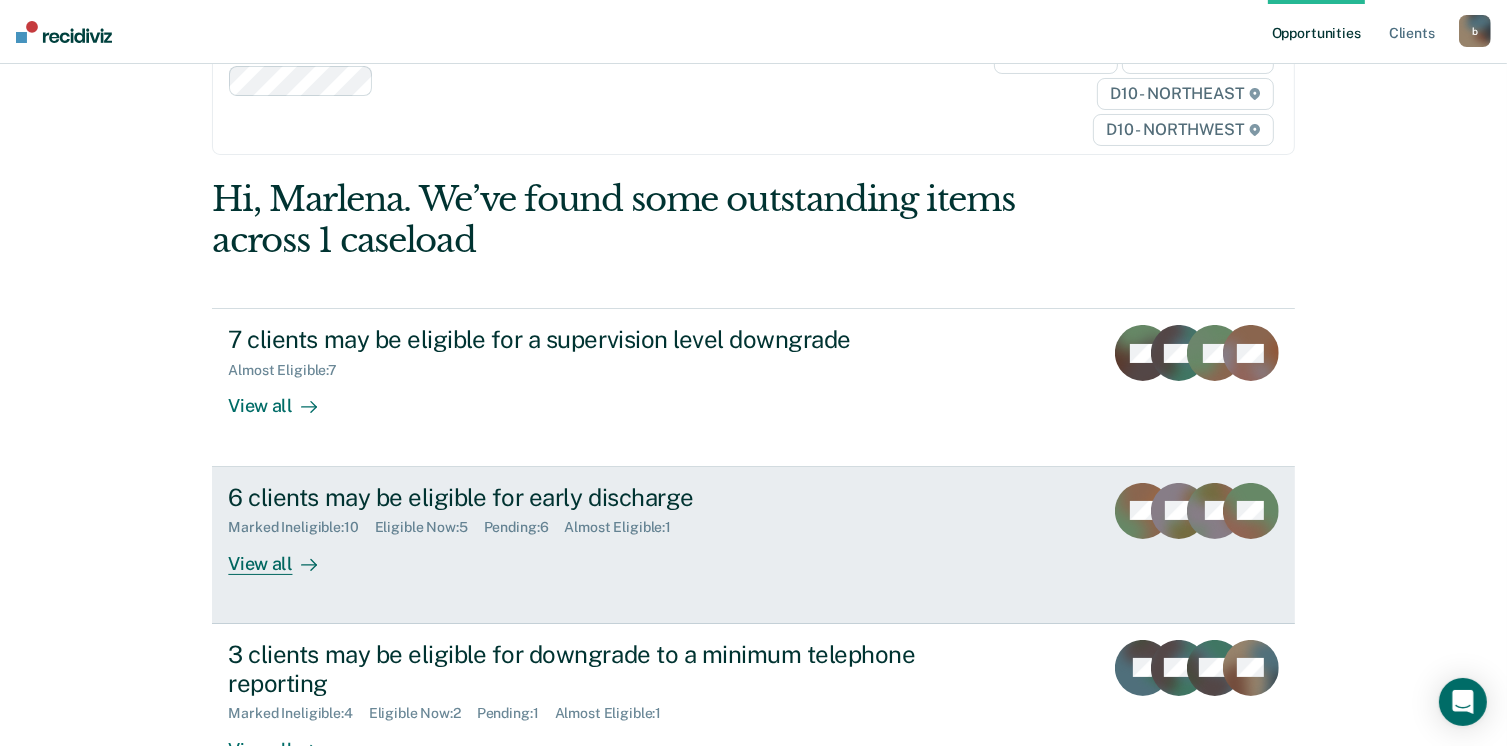 scroll, scrollTop: 200, scrollLeft: 0, axis: vertical 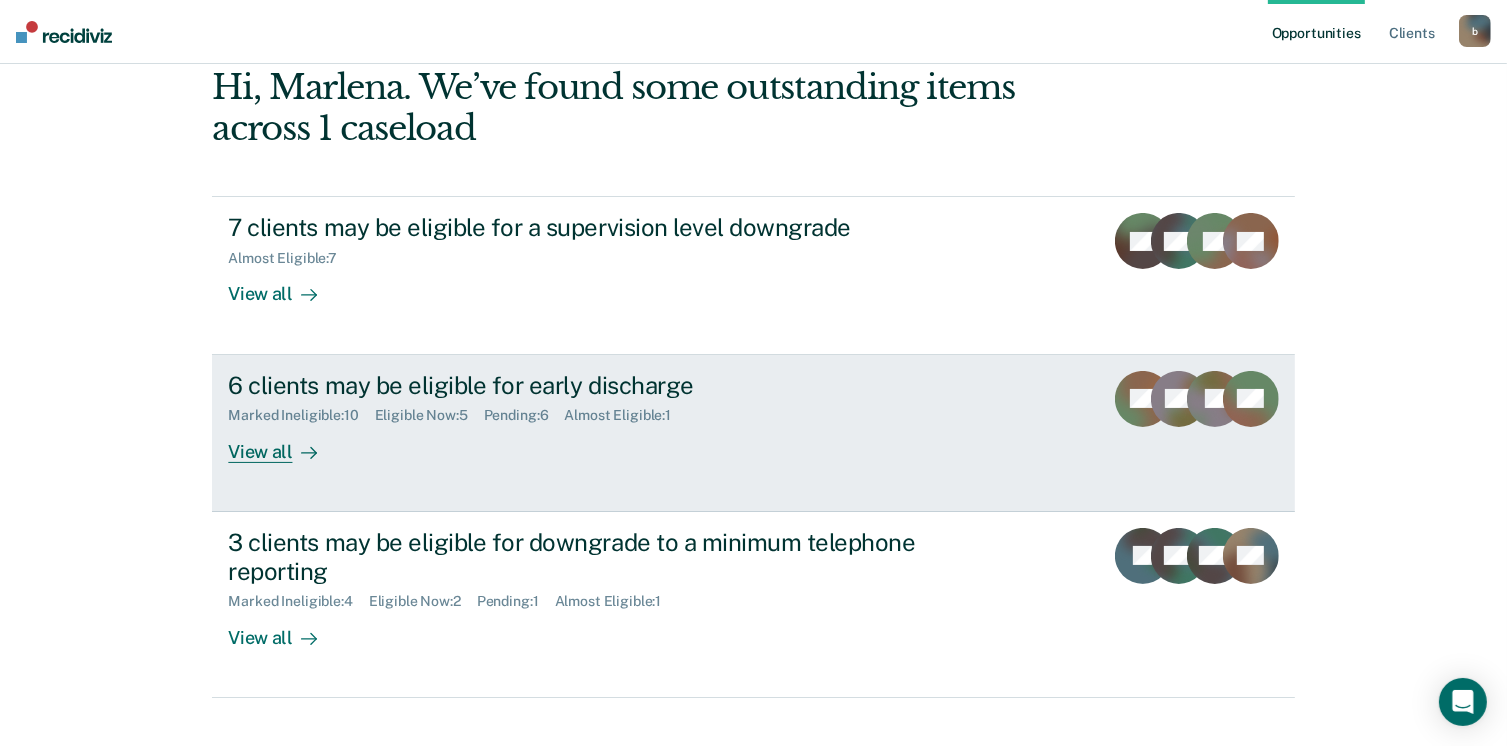 click on "View all" at bounding box center (284, 443) 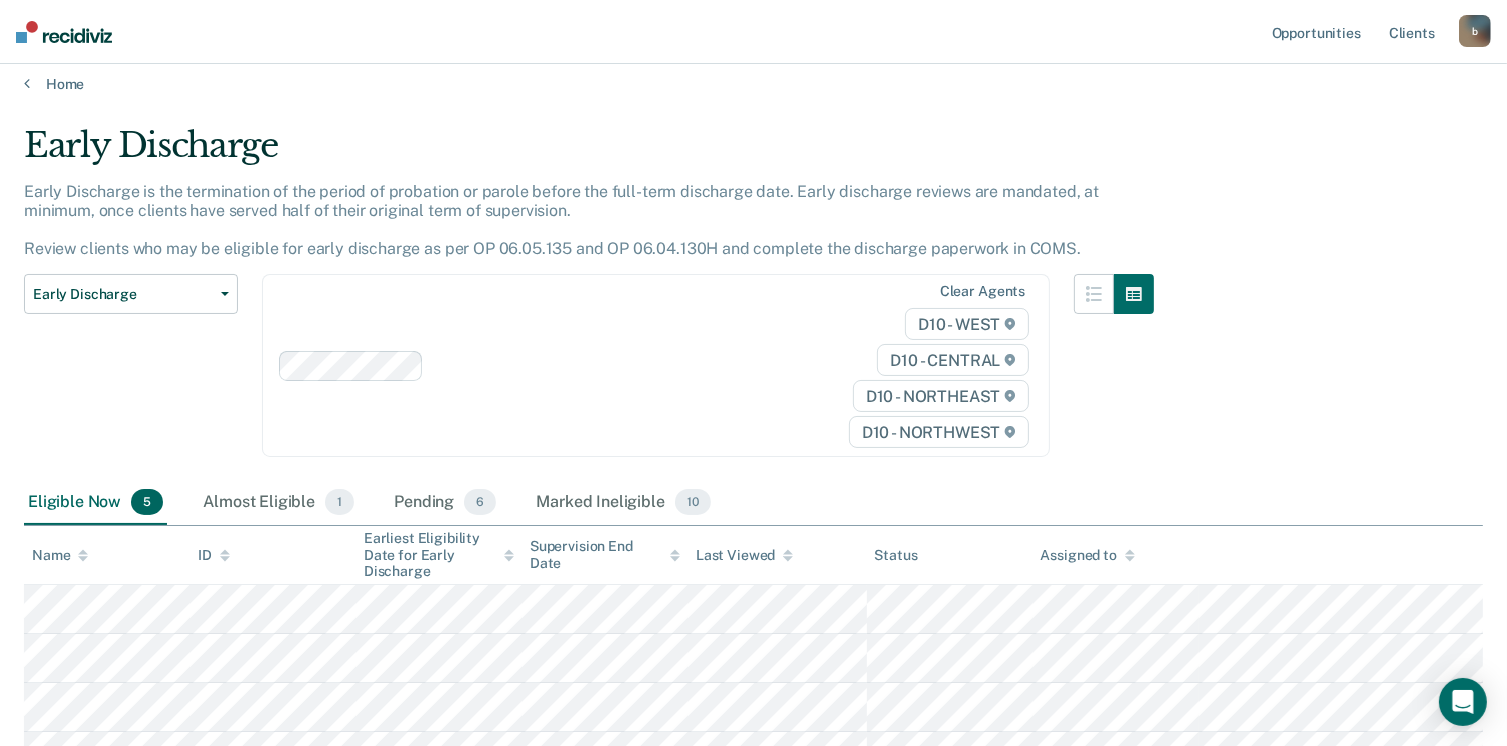 scroll, scrollTop: 200, scrollLeft: 0, axis: vertical 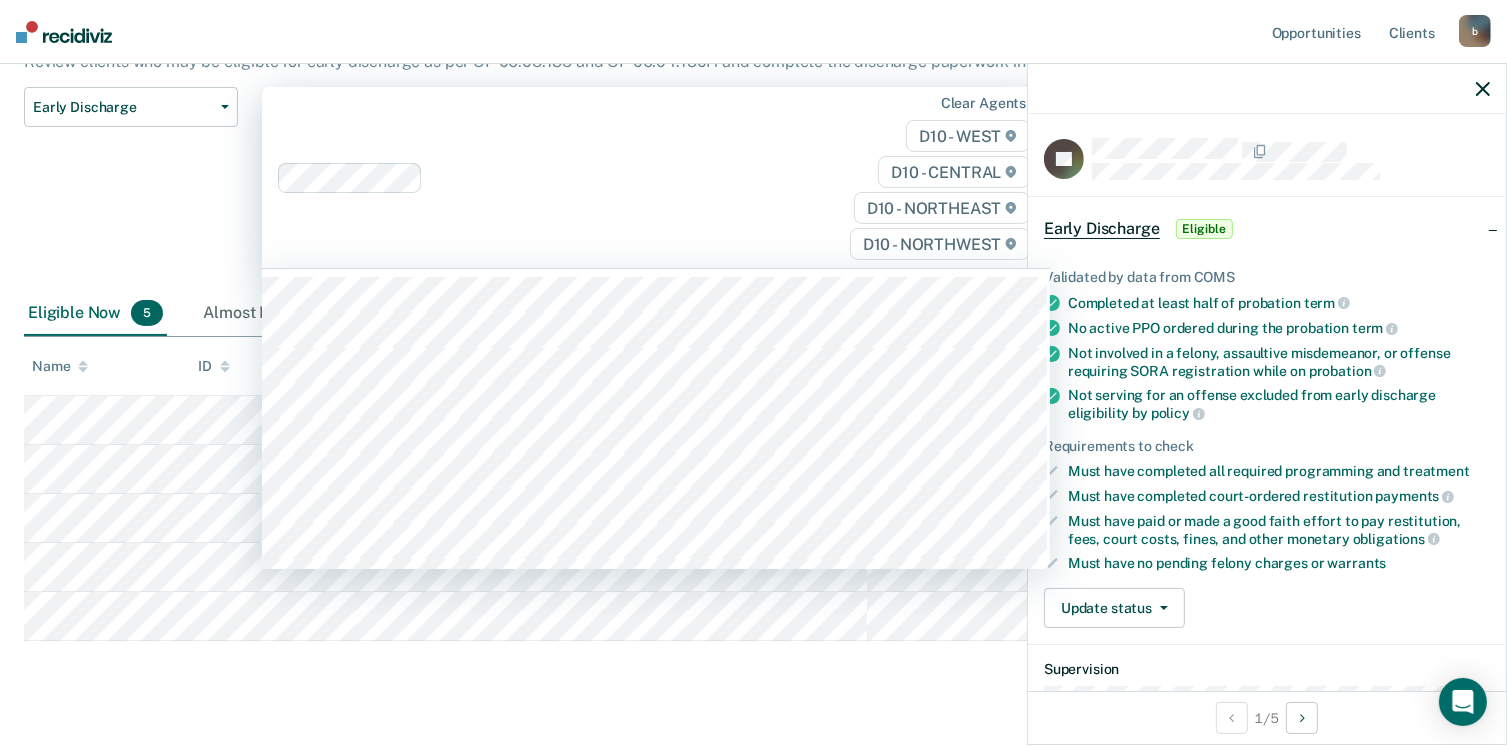 click on "Clear   agents D10 - WEST   D10 - CENTRAL   D10 - NORTHEAST   D10 - NORTHWEST" at bounding box center [656, 177] 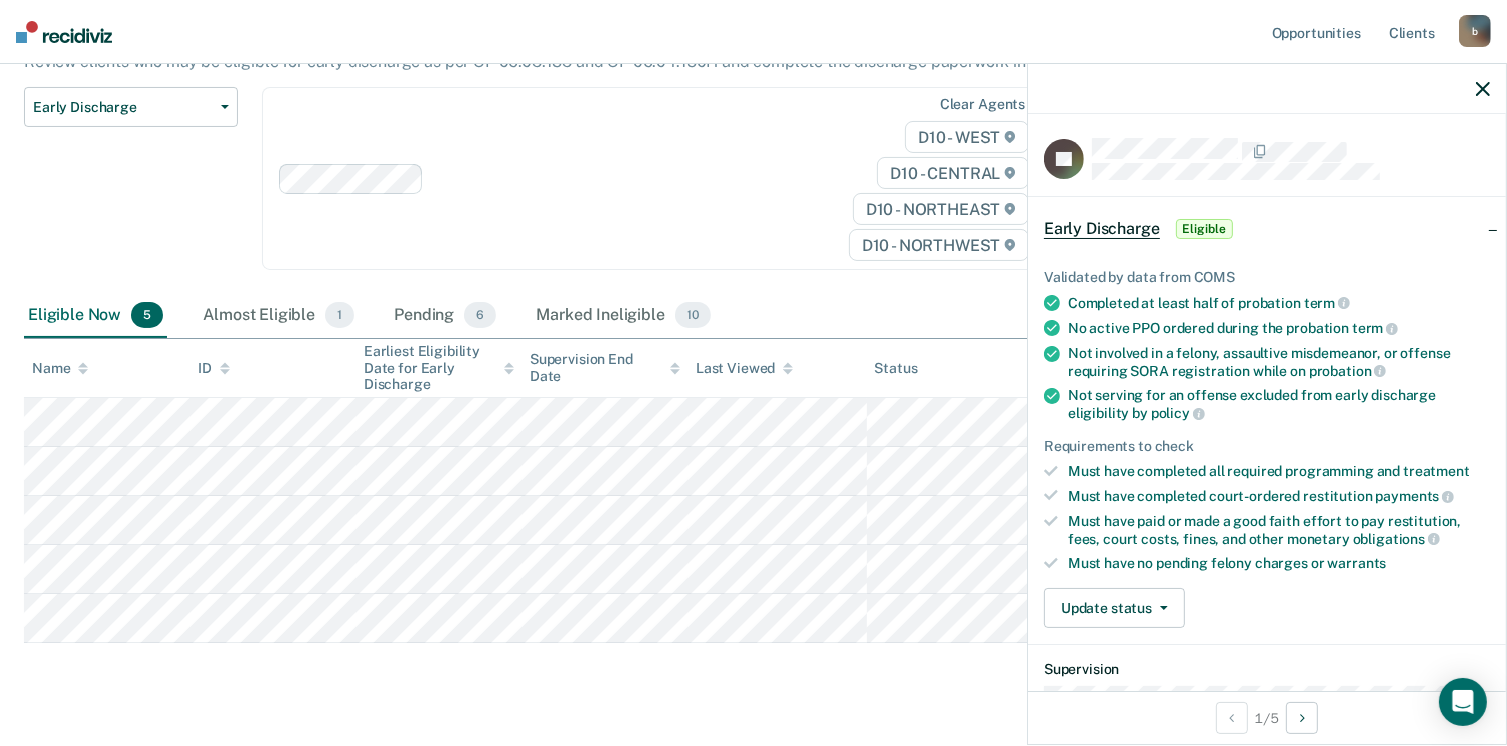 click on "Early Discharge Classification Review Early Discharge Minimum Telephone Reporting Overdue for Discharge Supervision Level Mismatch" at bounding box center (131, 190) 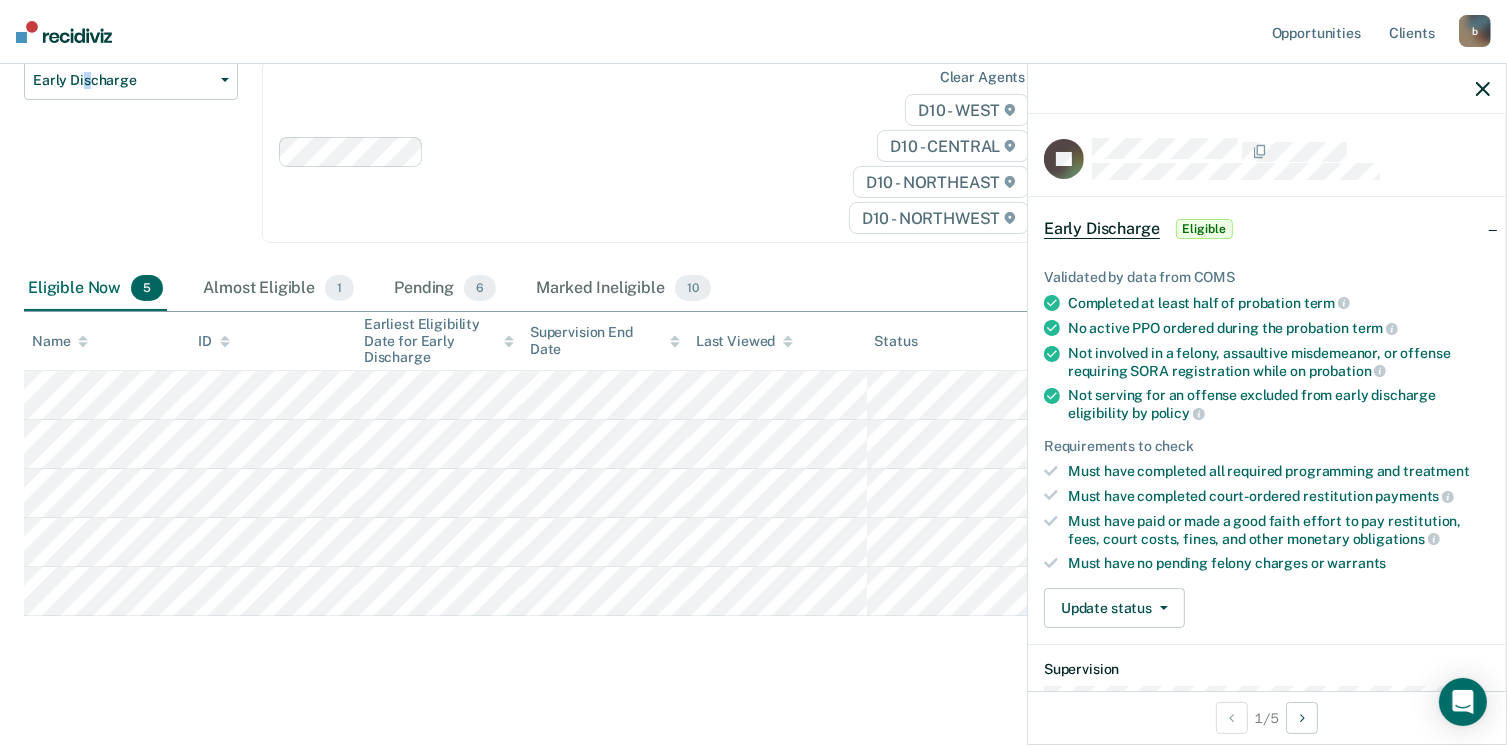 scroll, scrollTop: 238, scrollLeft: 0, axis: vertical 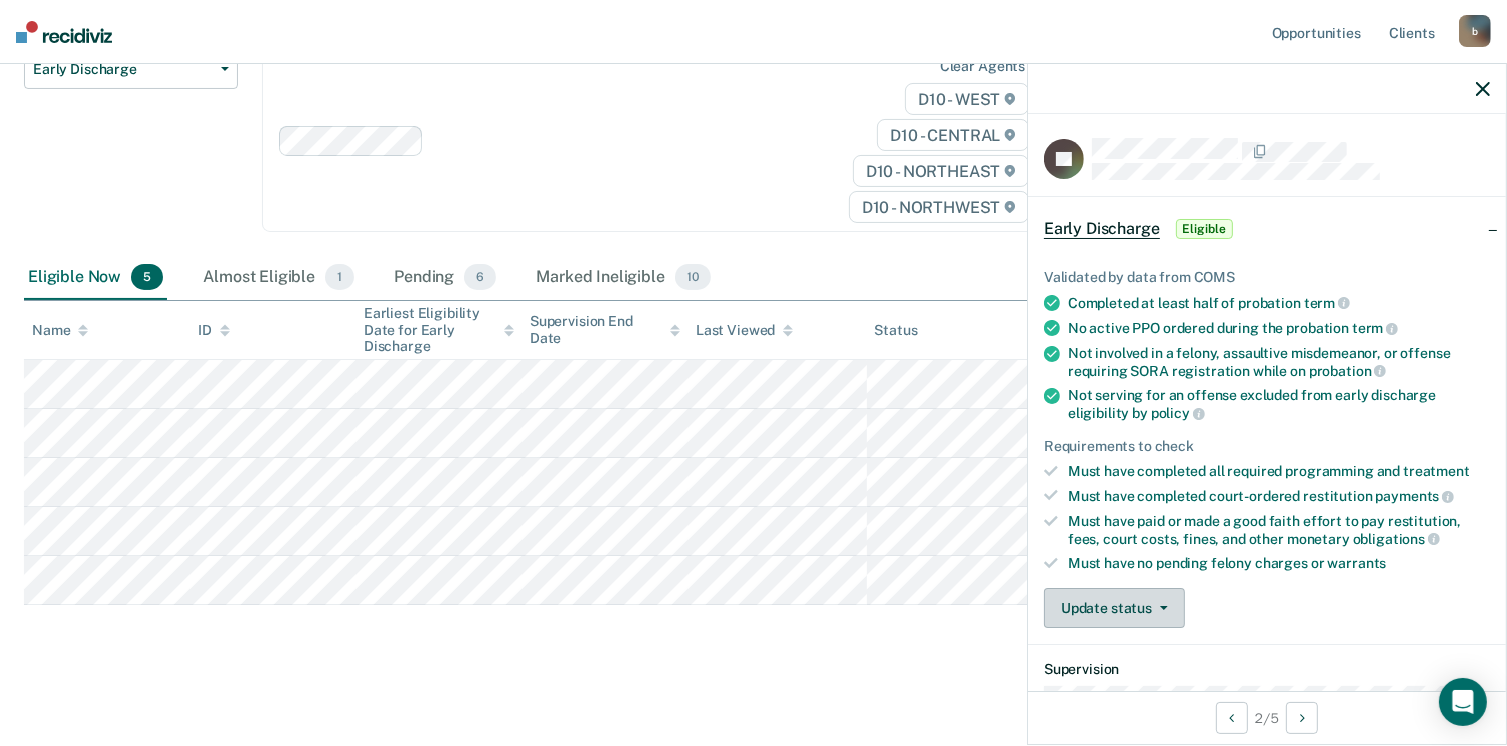click on "Update status" at bounding box center [1114, 608] 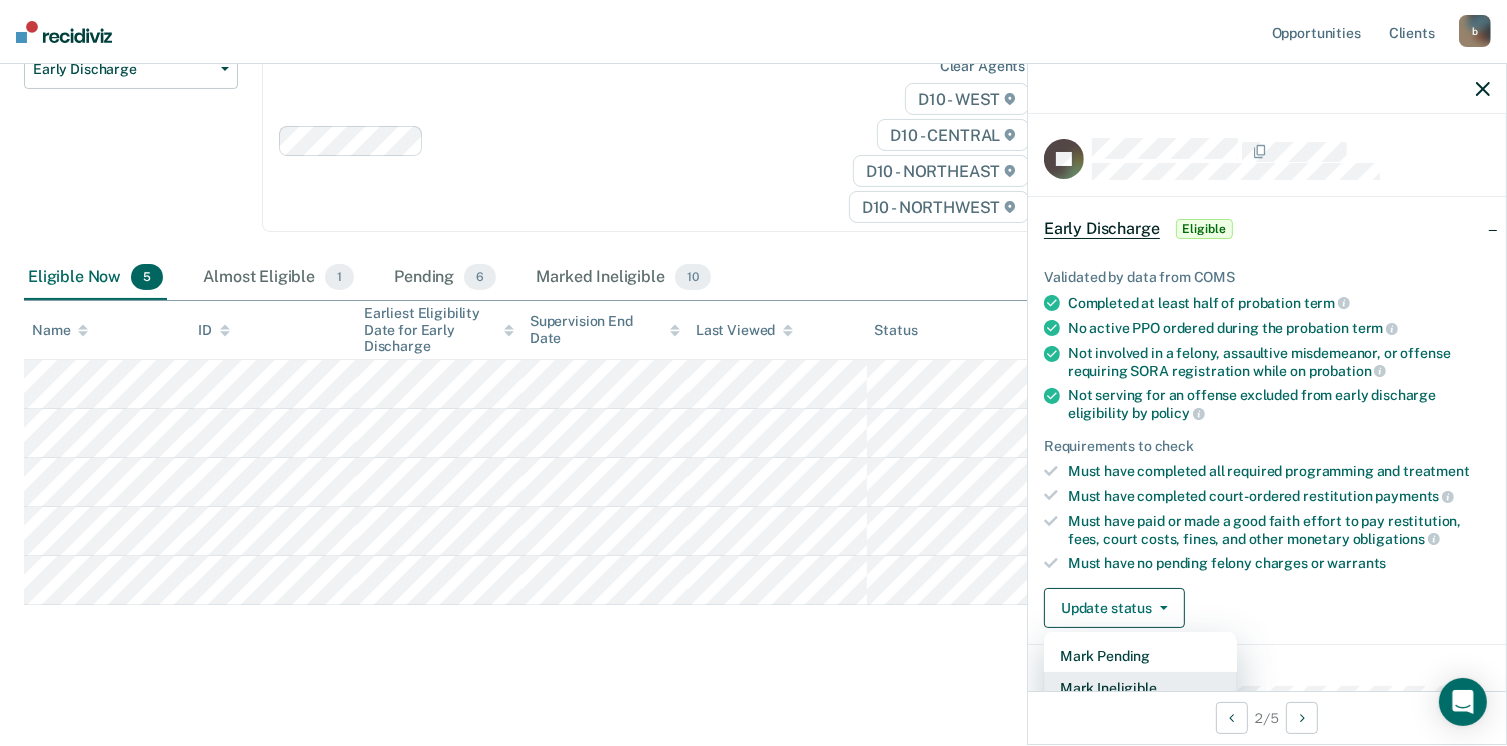 scroll, scrollTop: 5, scrollLeft: 0, axis: vertical 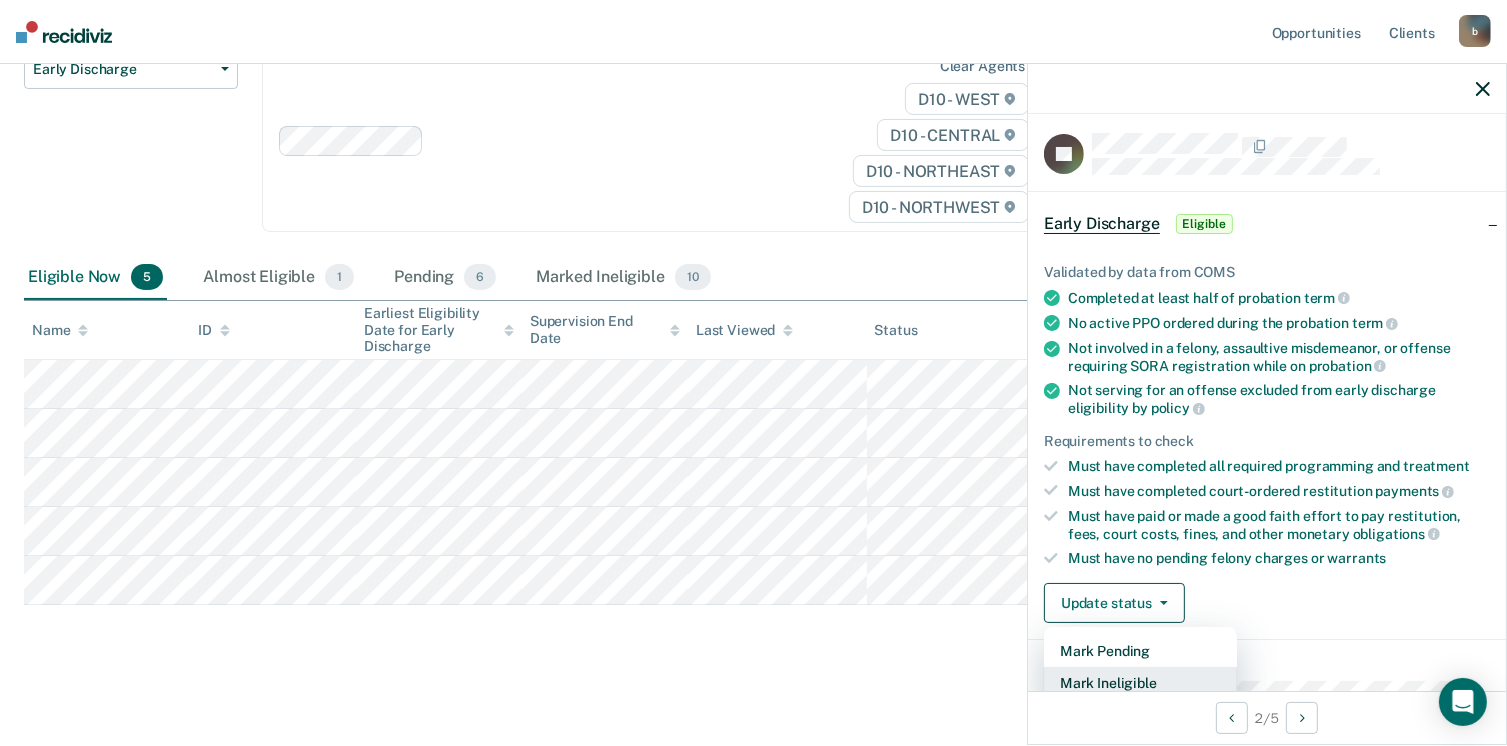 click on "Mark Ineligible" at bounding box center (1140, 683) 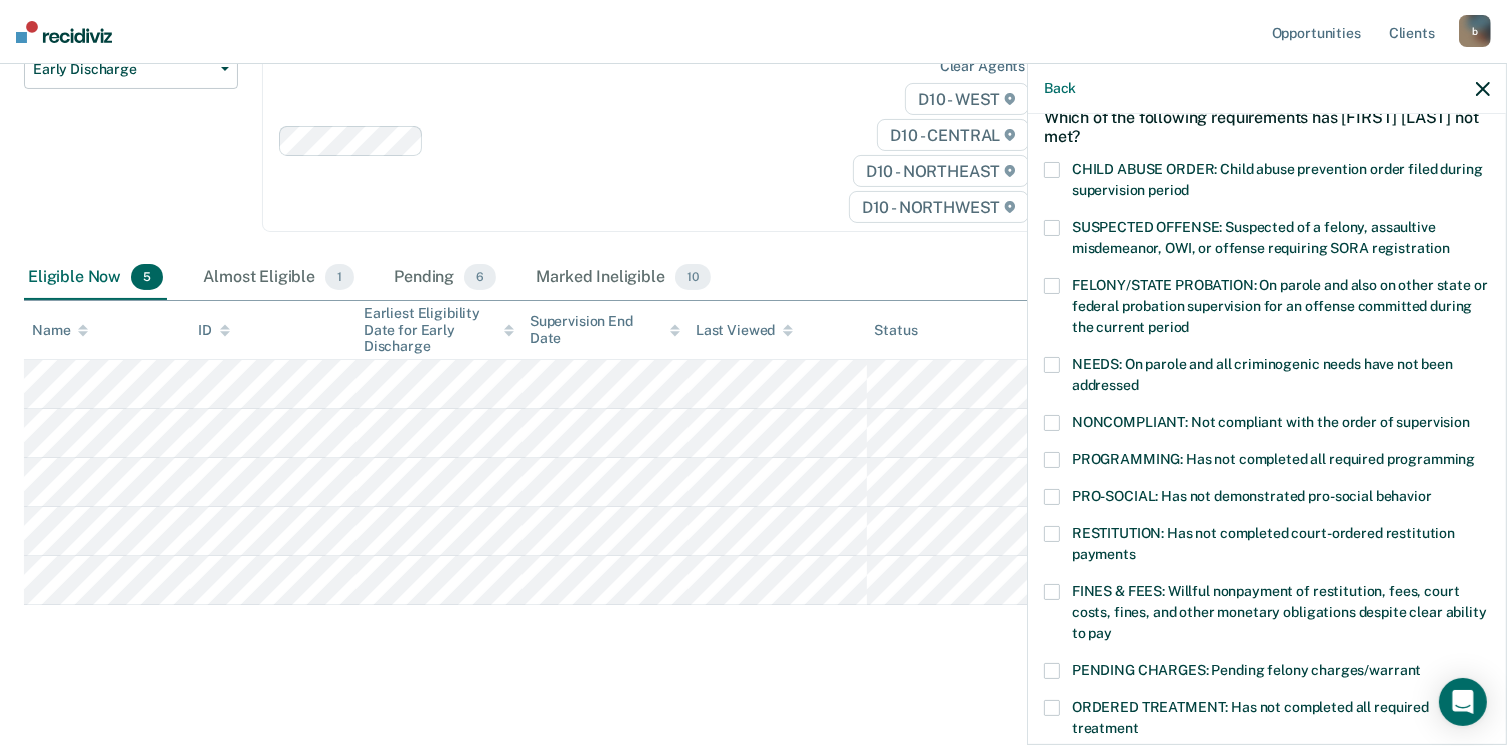 scroll, scrollTop: 105, scrollLeft: 0, axis: vertical 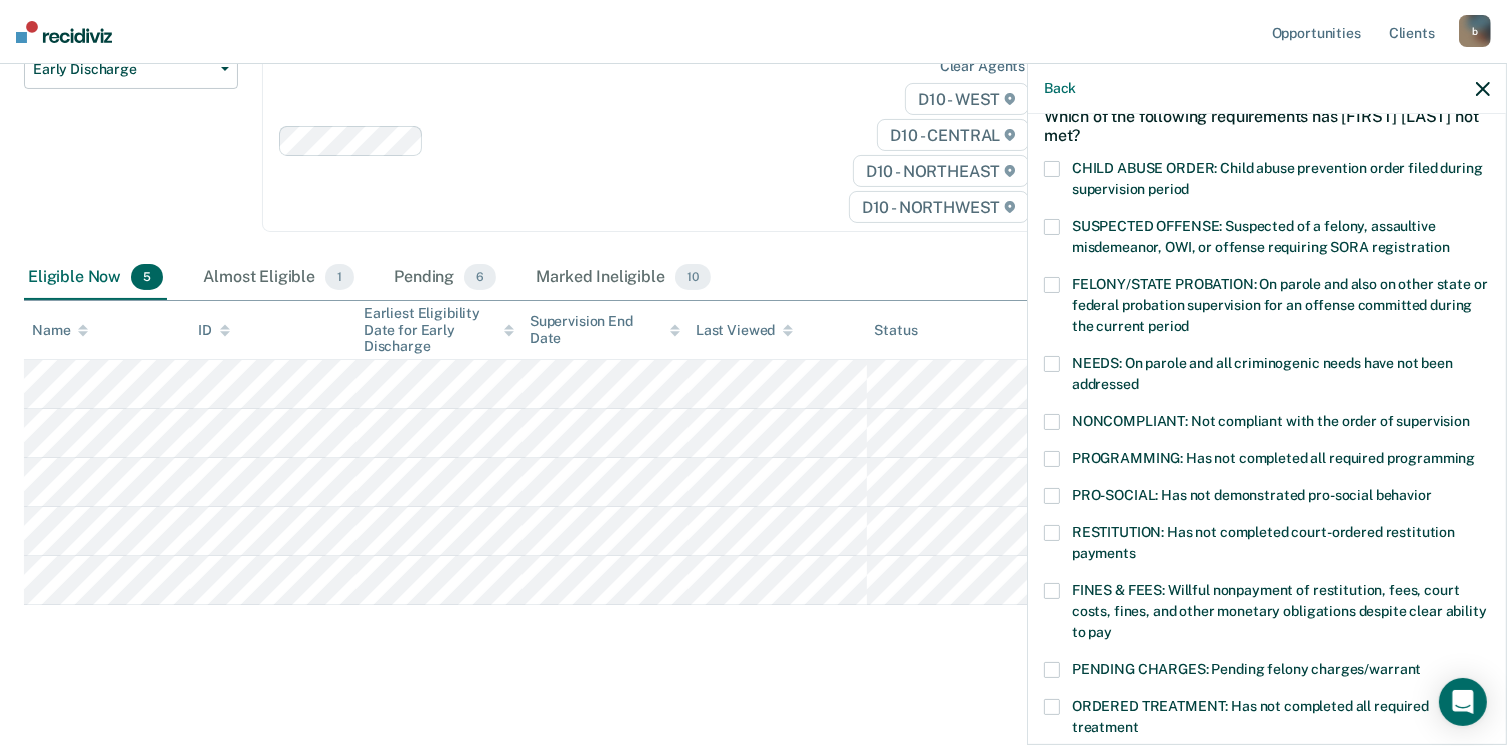 click at bounding box center [1052, 459] 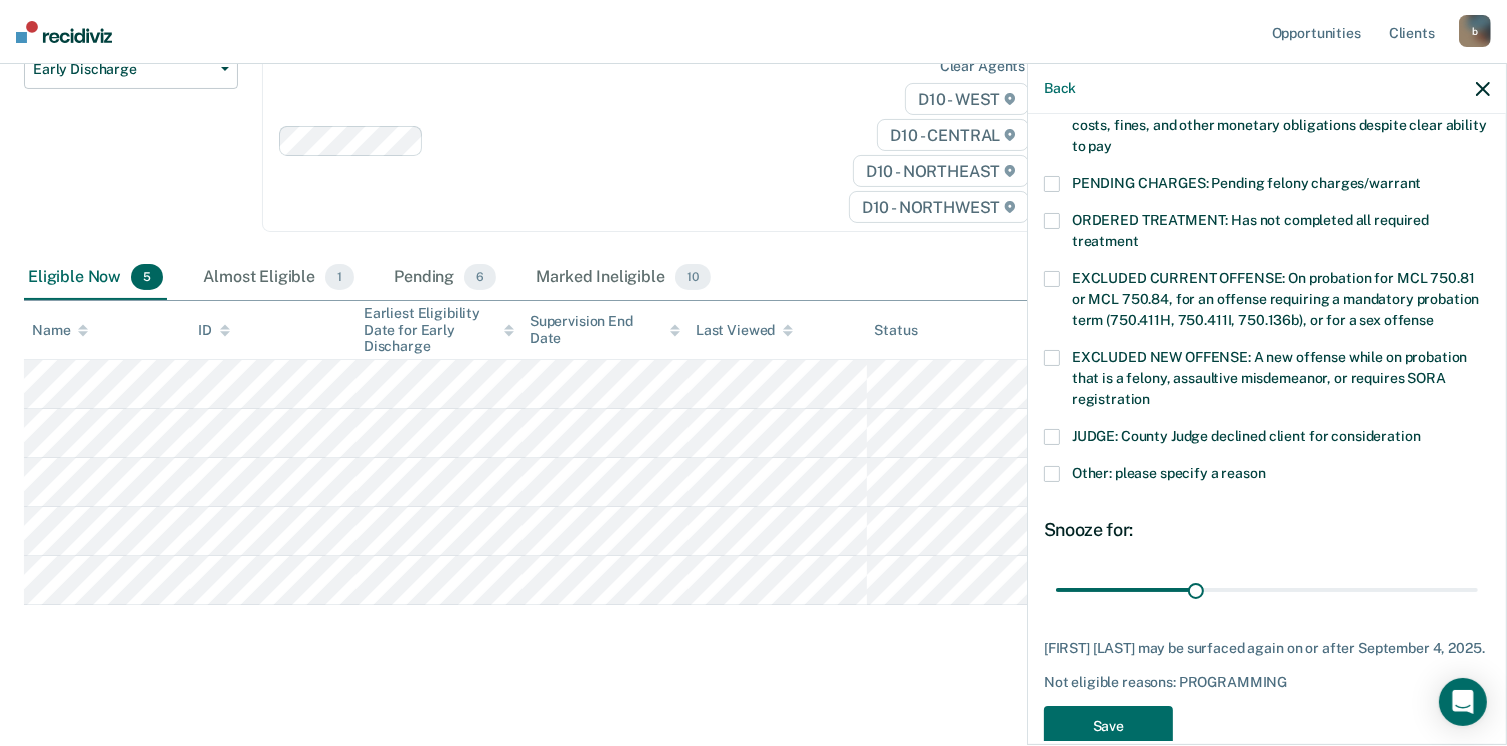 scroll, scrollTop: 605, scrollLeft: 0, axis: vertical 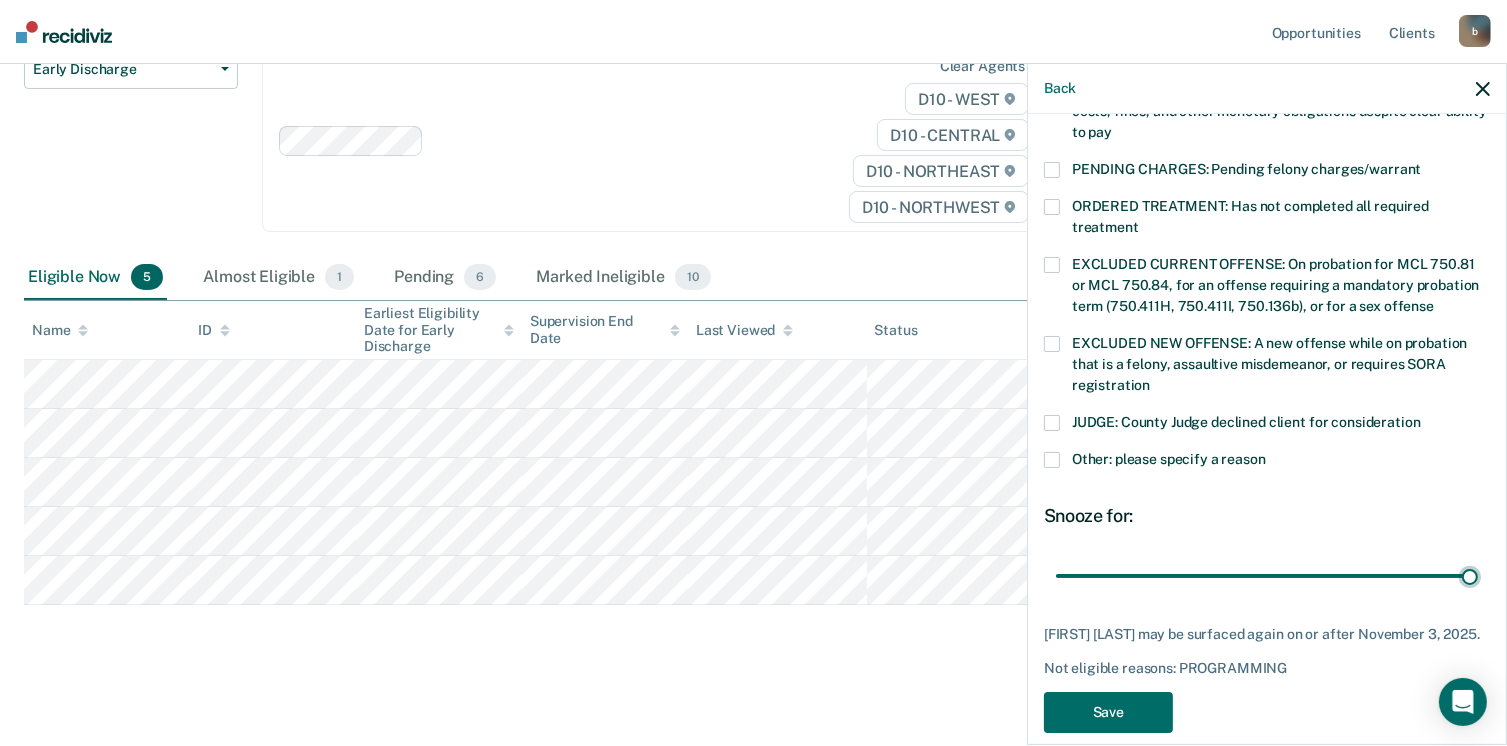 drag, startPoint x: 1184, startPoint y: 573, endPoint x: 1490, endPoint y: 576, distance: 306.0147 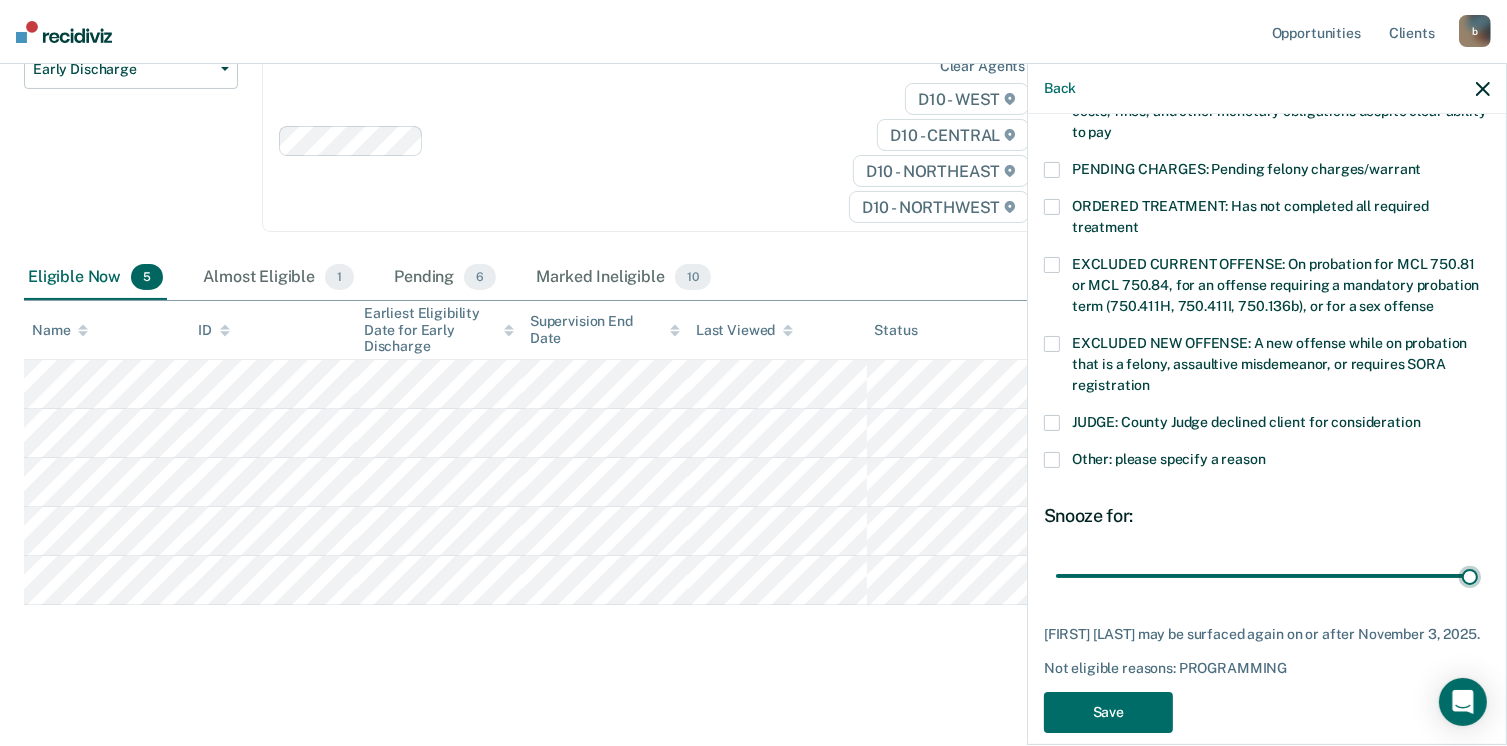 click at bounding box center (1267, 576) 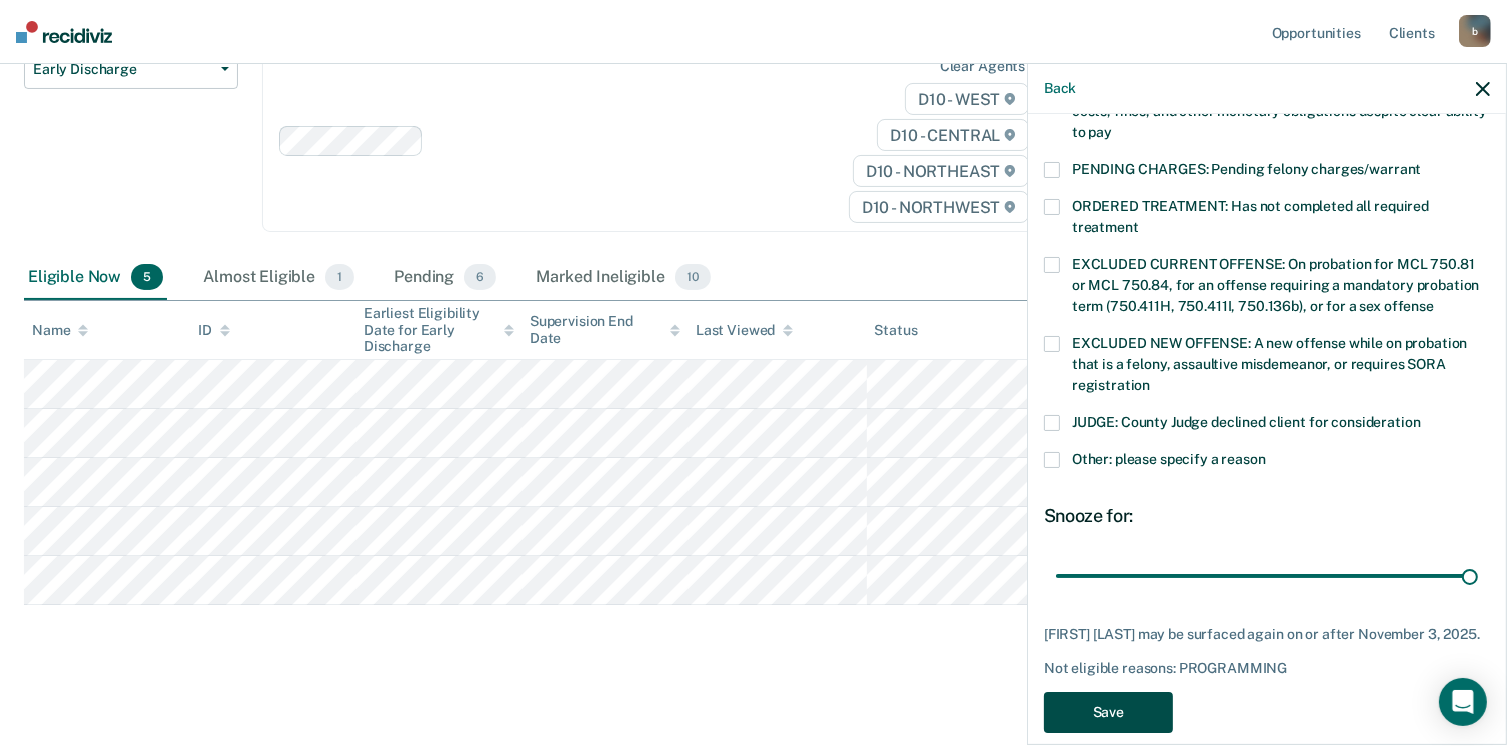 click on "Save" at bounding box center (1108, 712) 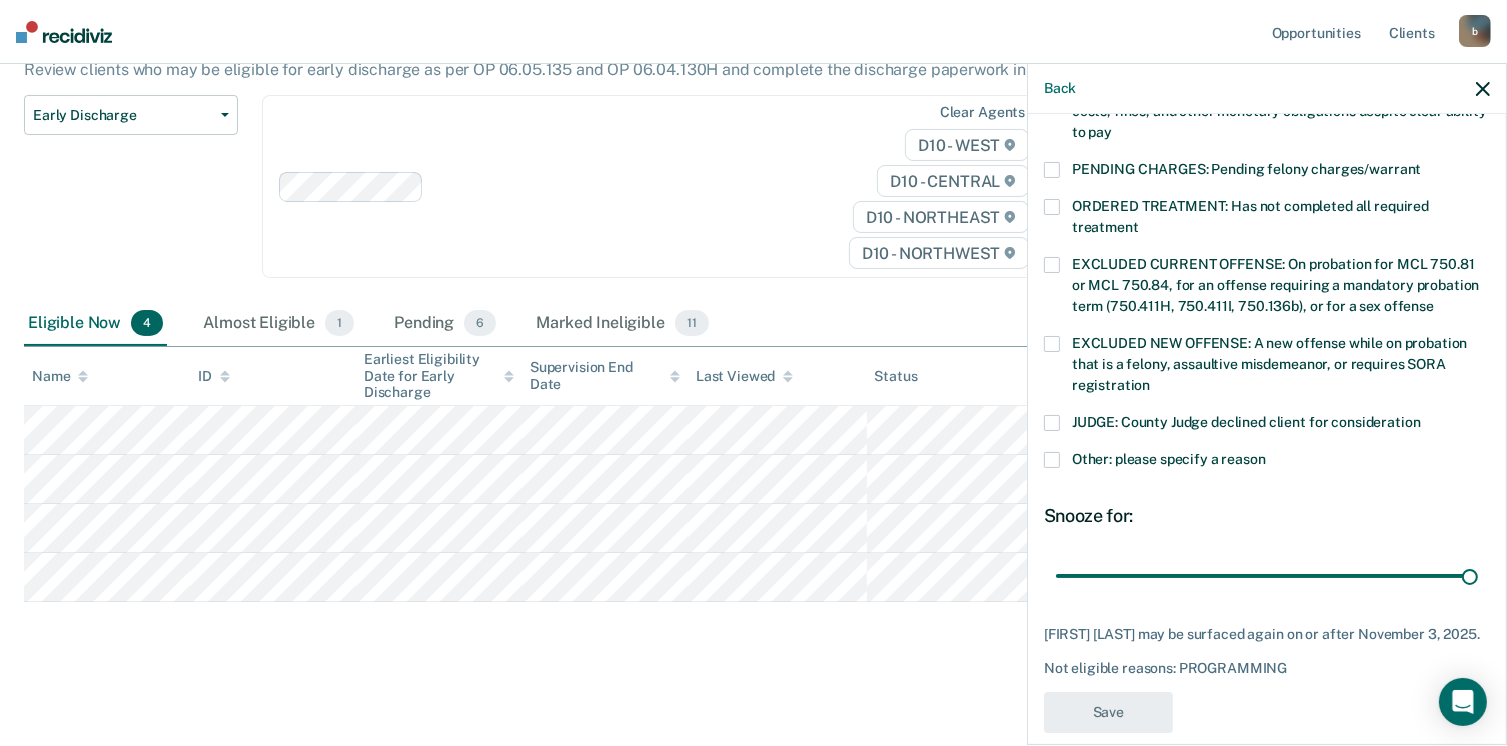 scroll, scrollTop: 189, scrollLeft: 0, axis: vertical 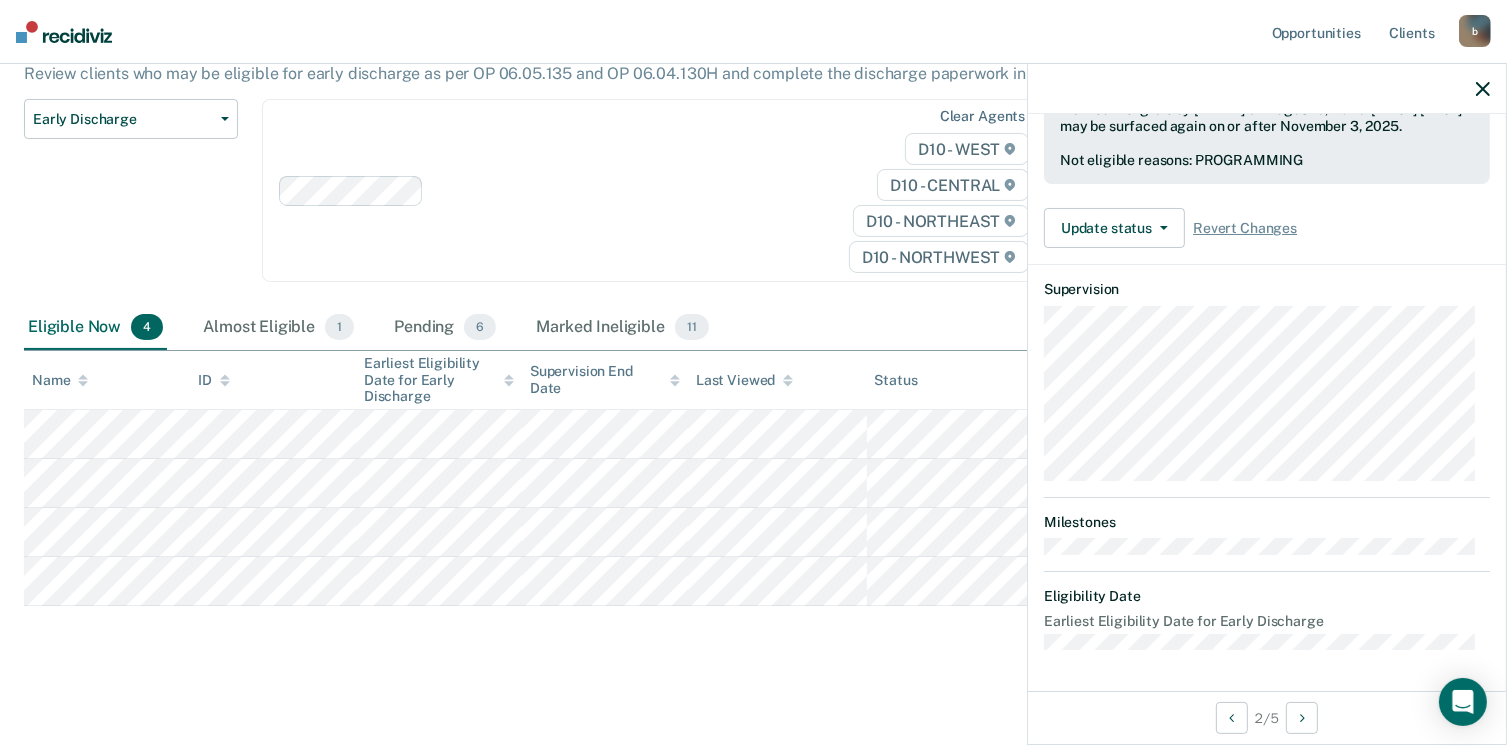 drag, startPoint x: 636, startPoint y: 203, endPoint x: 134, endPoint y: 225, distance: 502.48184 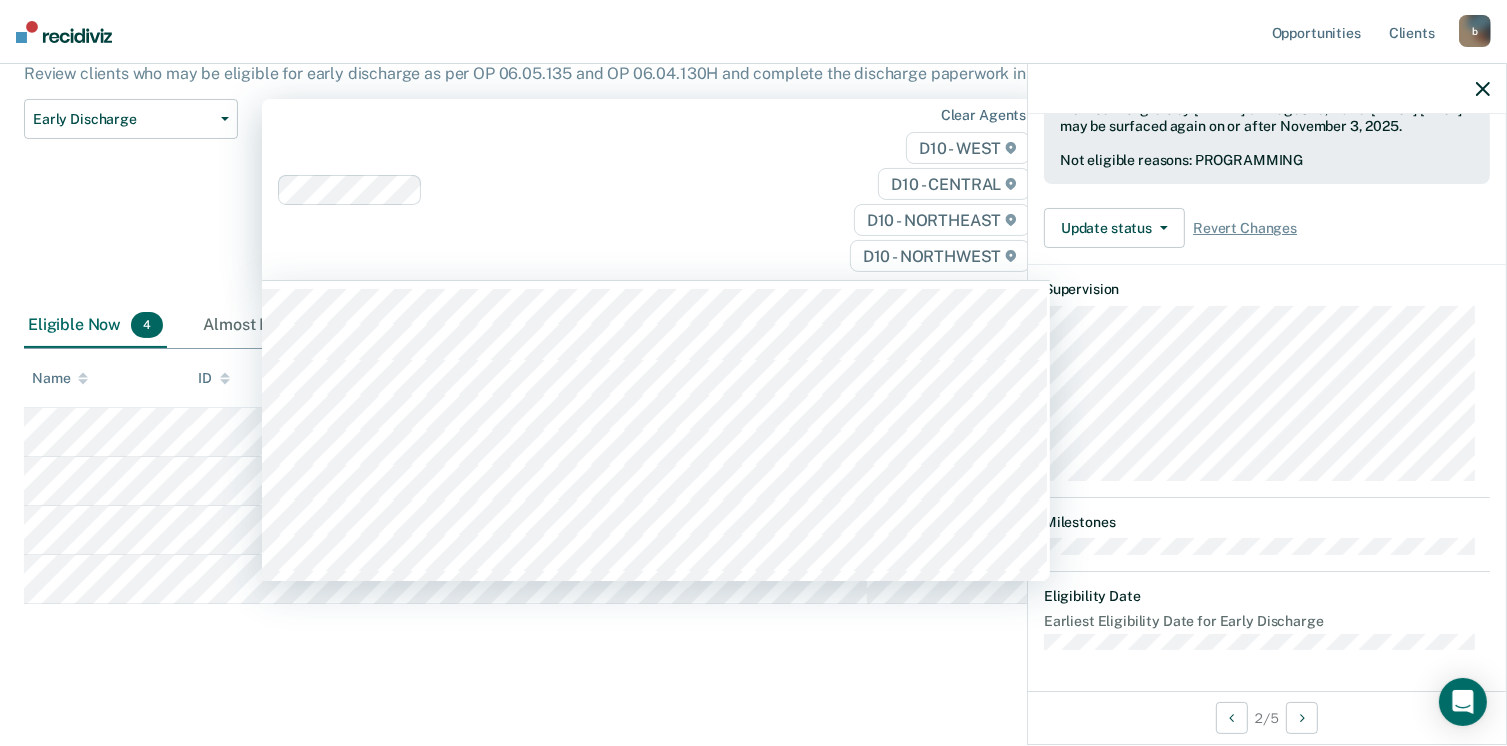 drag, startPoint x: 636, startPoint y: 133, endPoint x: 110, endPoint y: 197, distance: 529.8792 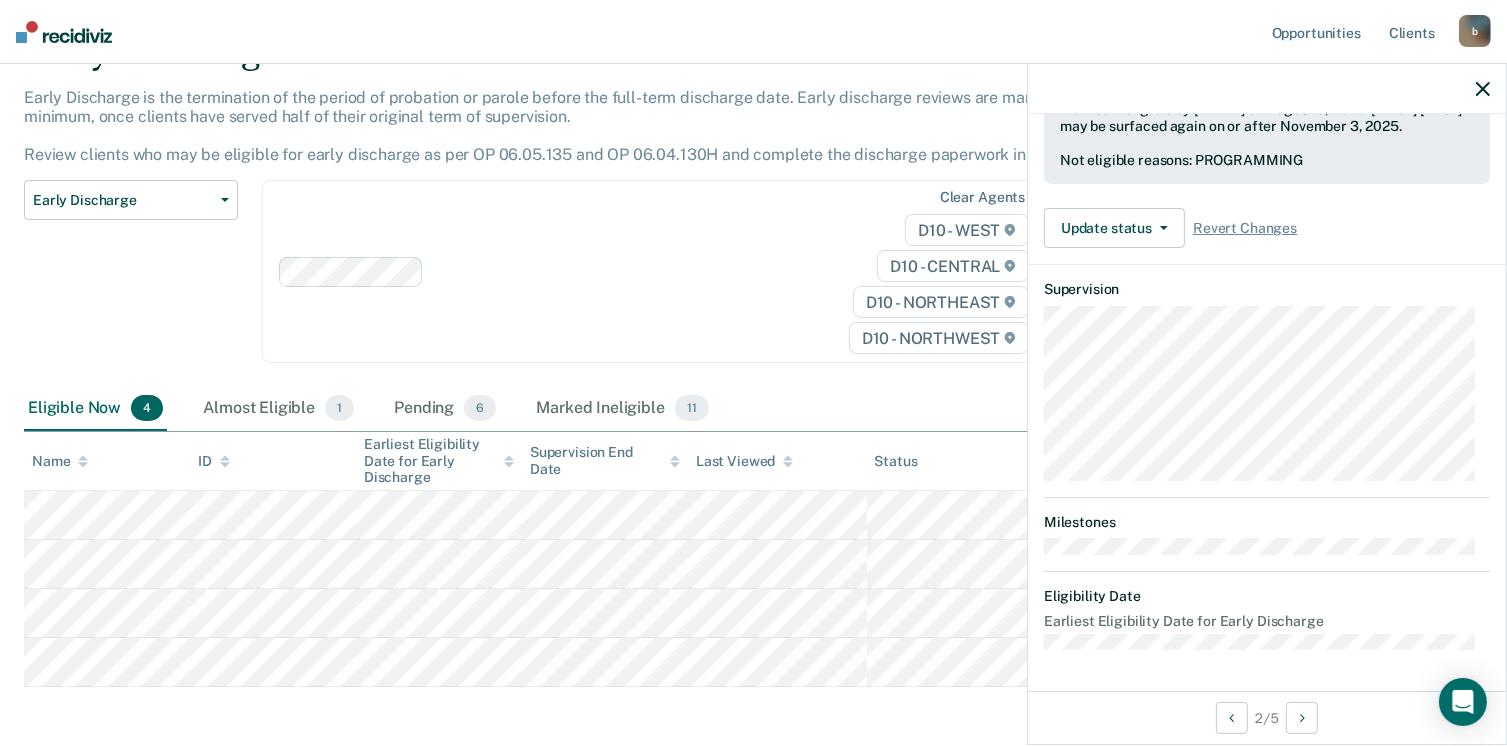 scroll, scrollTop: 0, scrollLeft: 0, axis: both 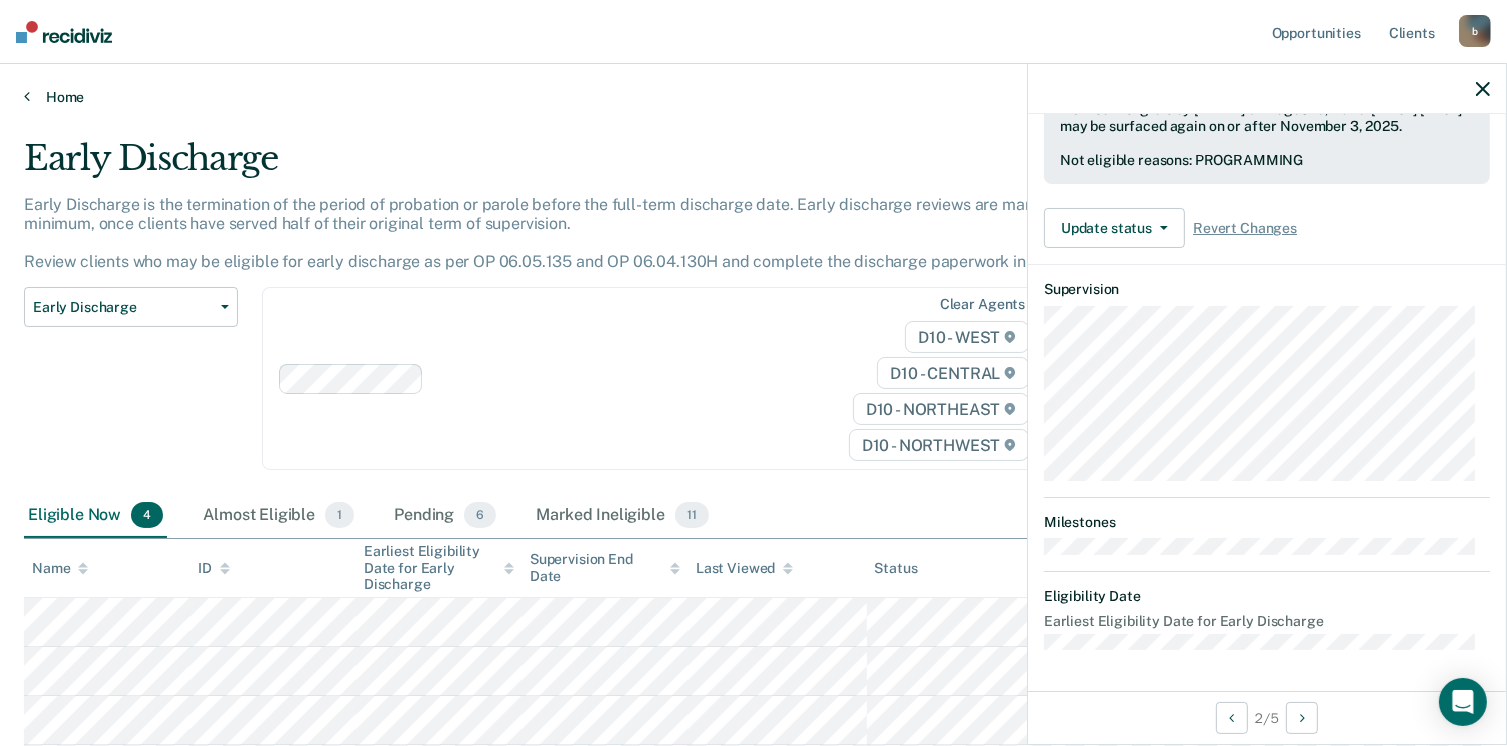 click on "Home" at bounding box center (753, 97) 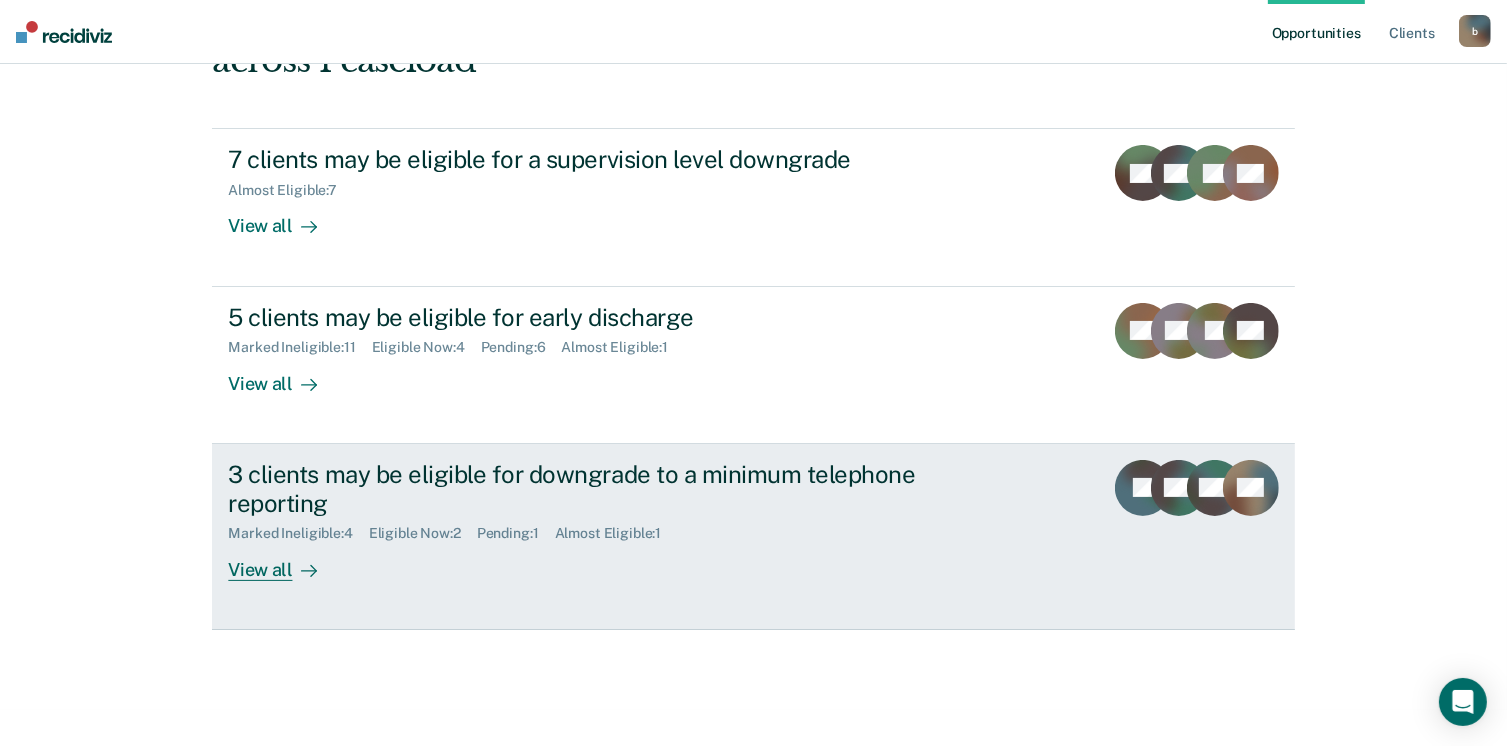 scroll, scrollTop: 272, scrollLeft: 0, axis: vertical 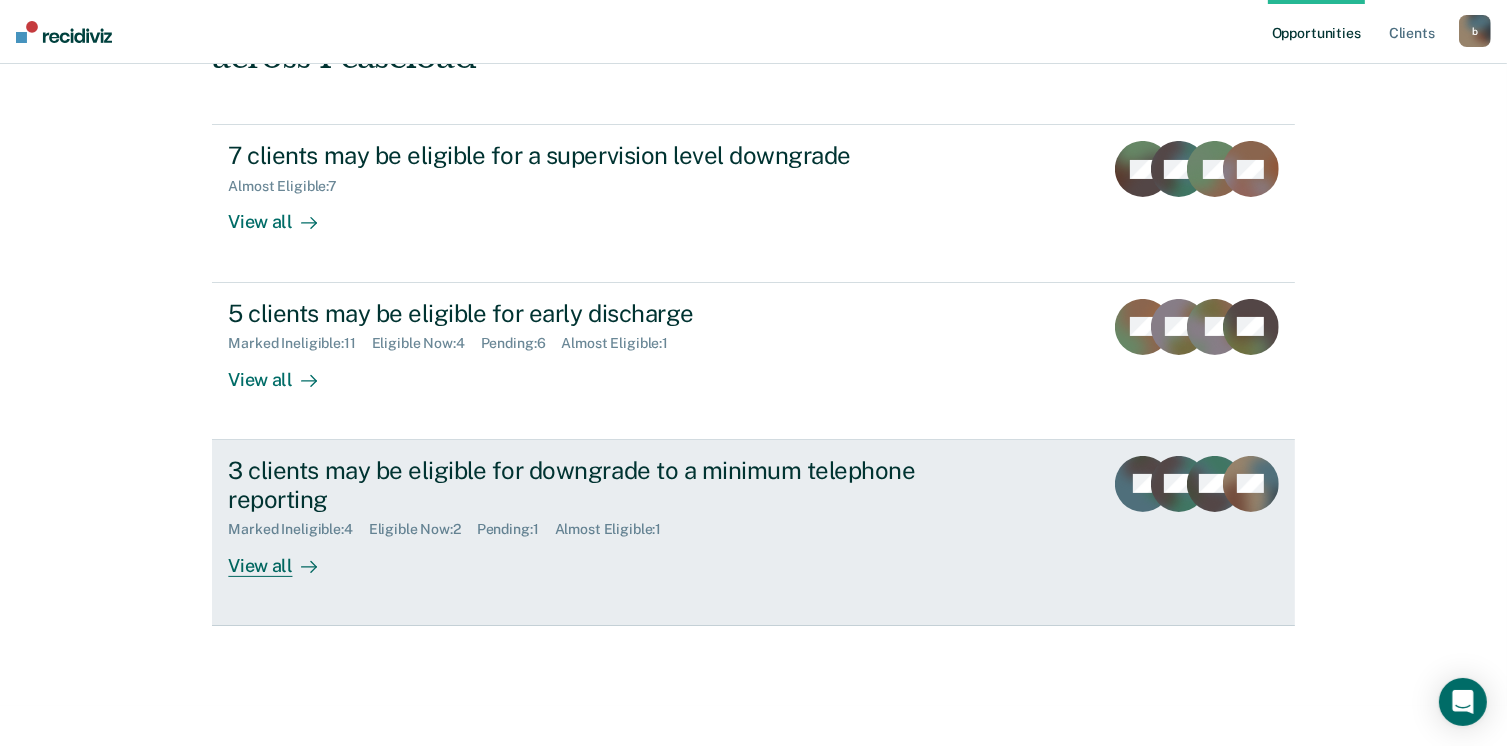 click on "View all" at bounding box center [284, 557] 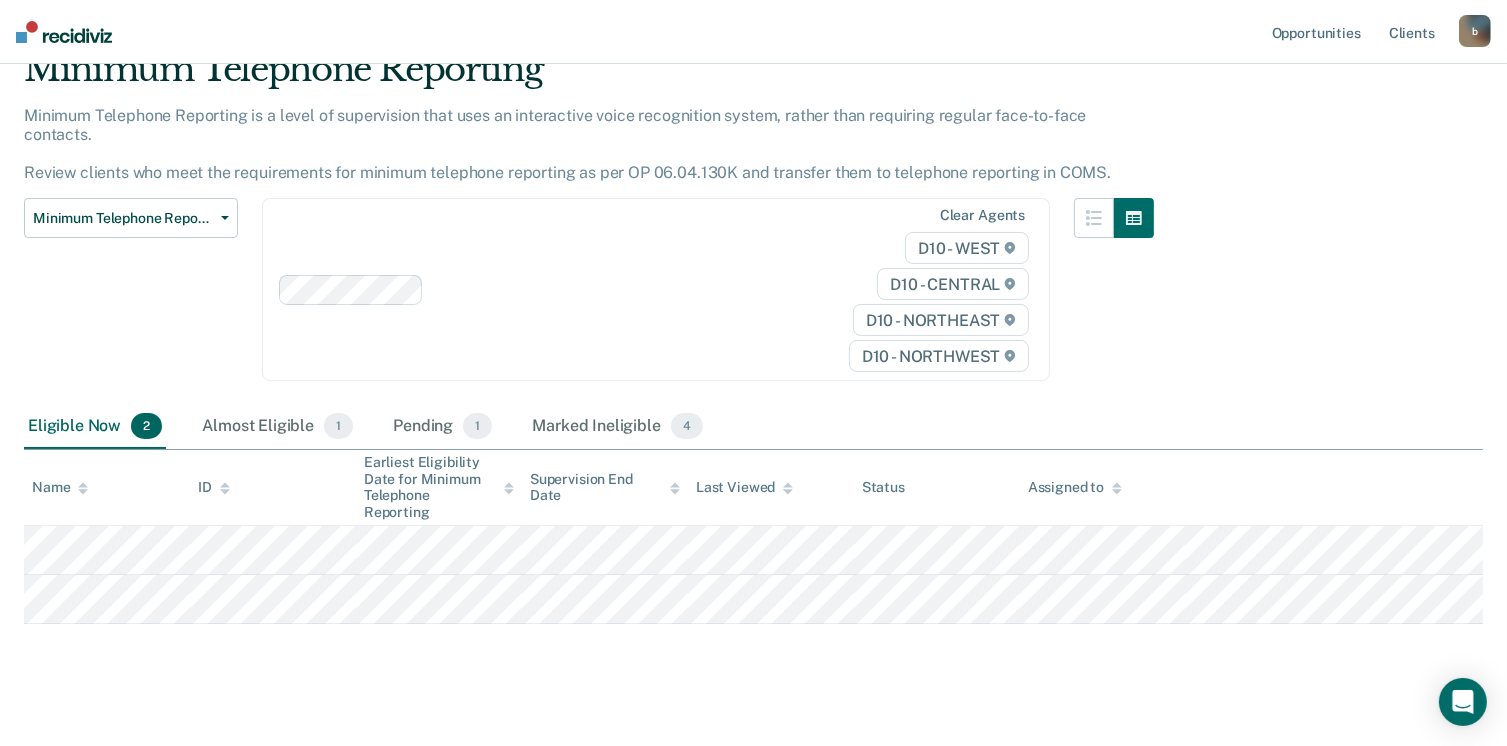 scroll, scrollTop: 0, scrollLeft: 0, axis: both 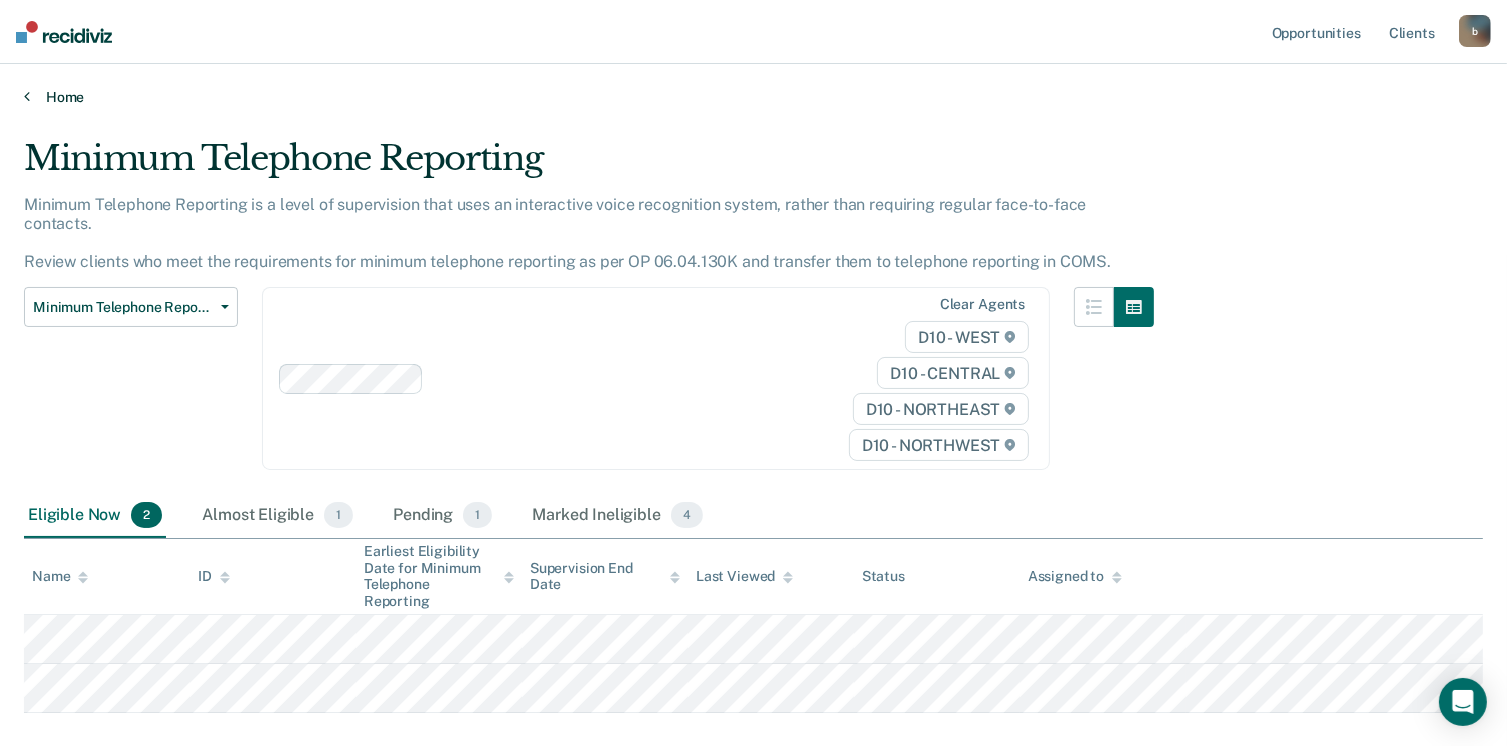 click on "Home" at bounding box center (753, 97) 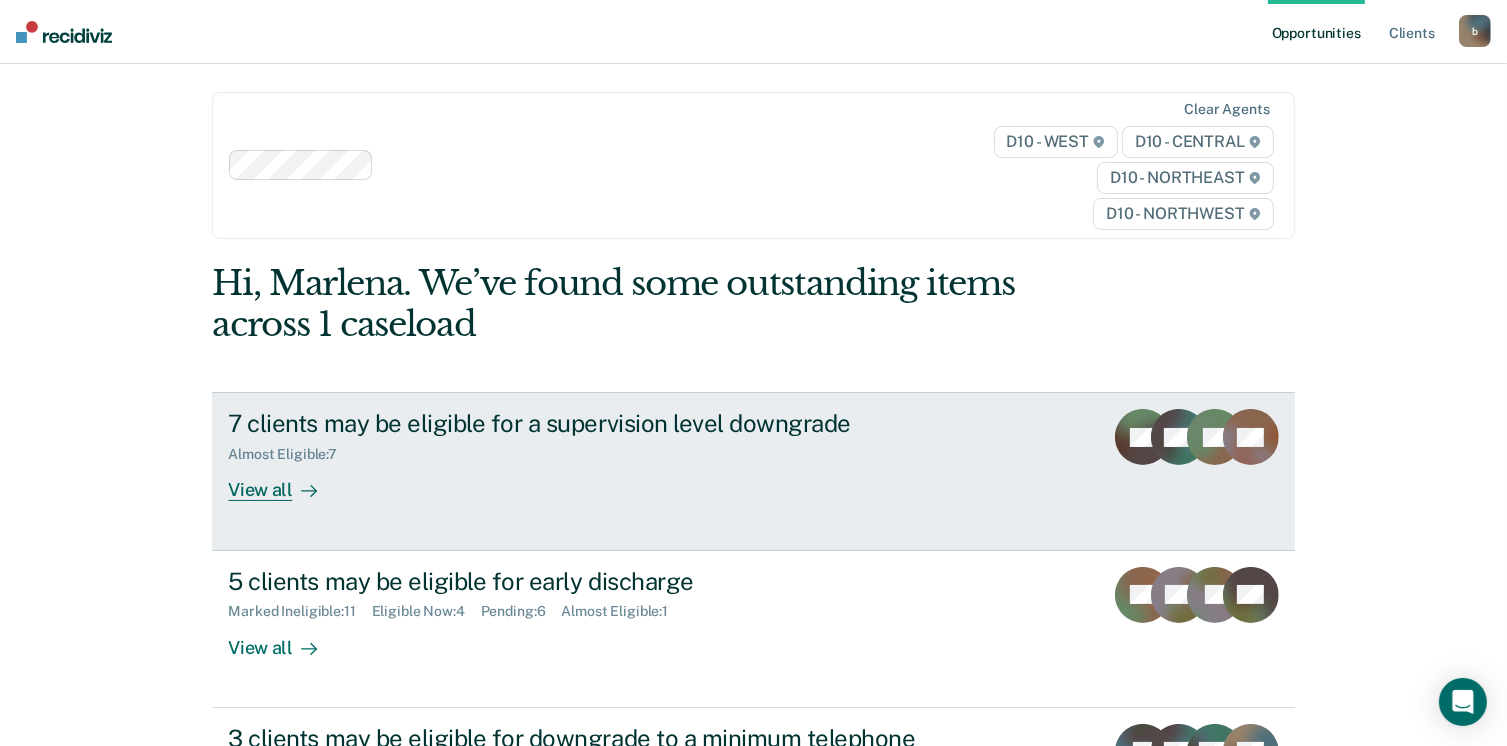 scroll, scrollTop: 0, scrollLeft: 0, axis: both 